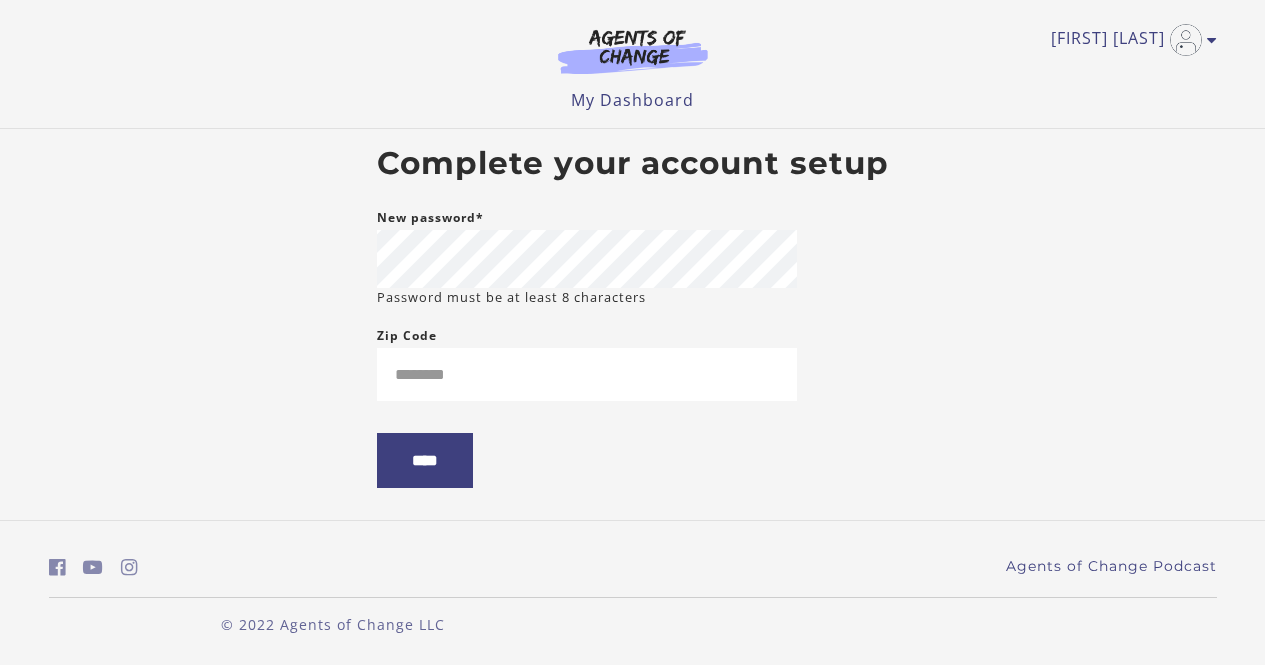 scroll, scrollTop: 0, scrollLeft: 0, axis: both 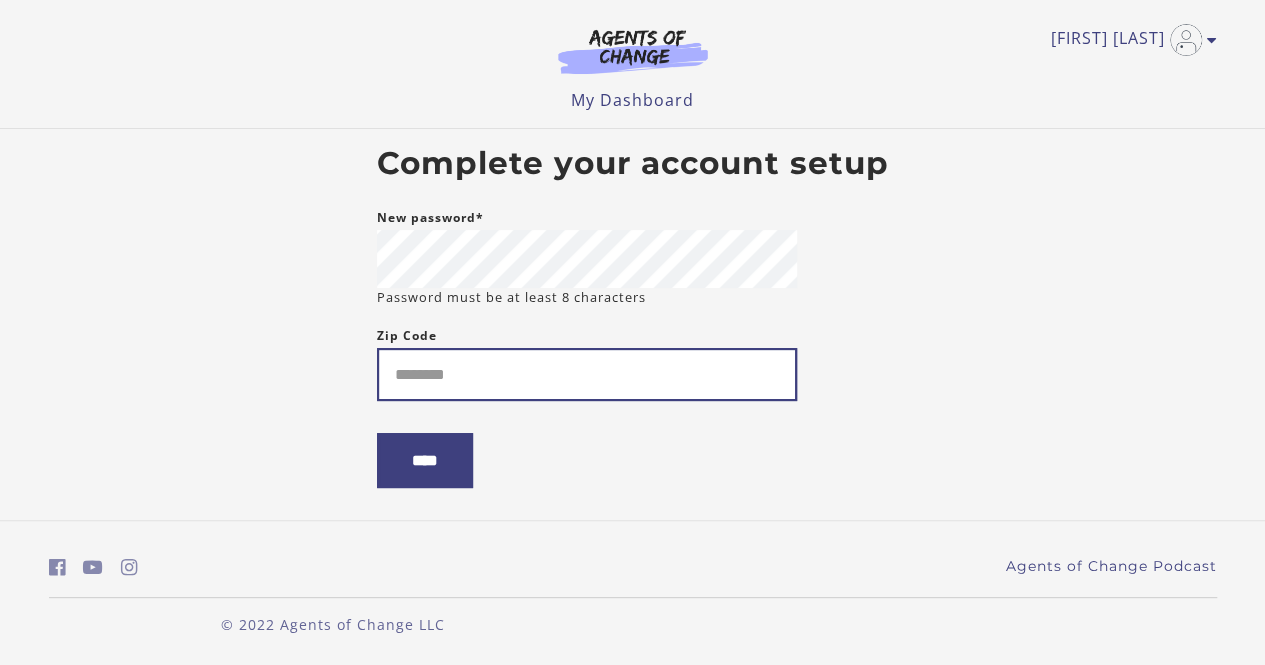 click on "Zip Code" at bounding box center (587, 374) 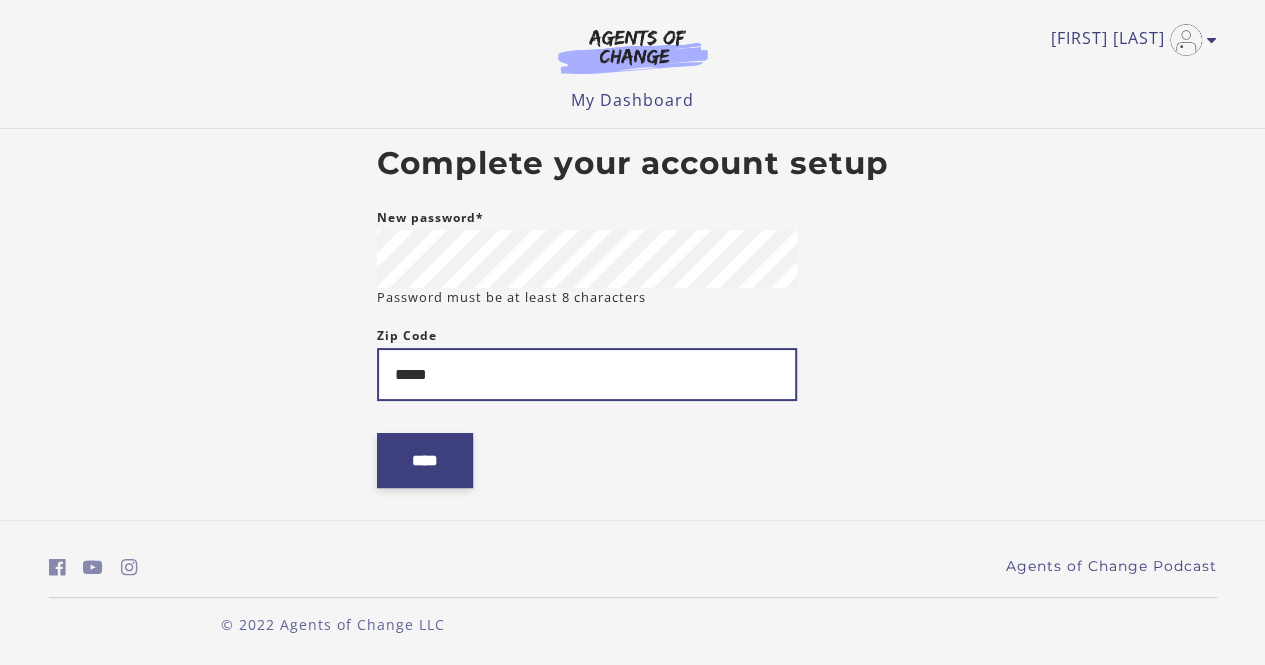 type on "*****" 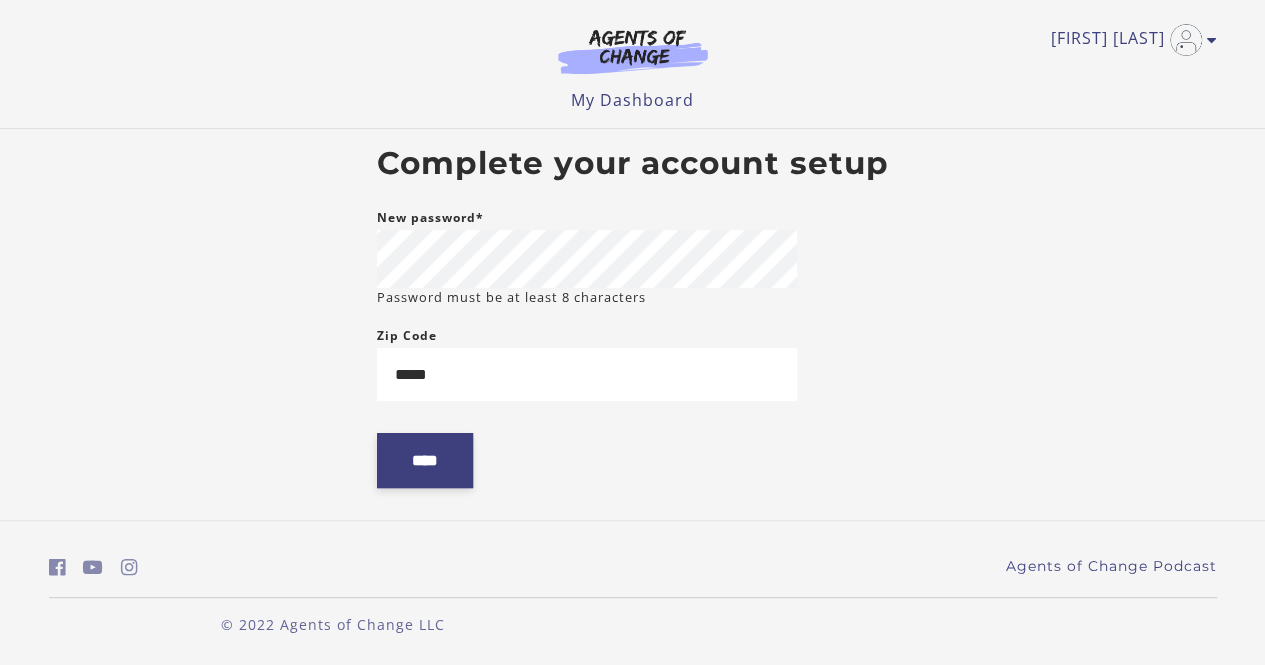 click on "****" at bounding box center [425, 460] 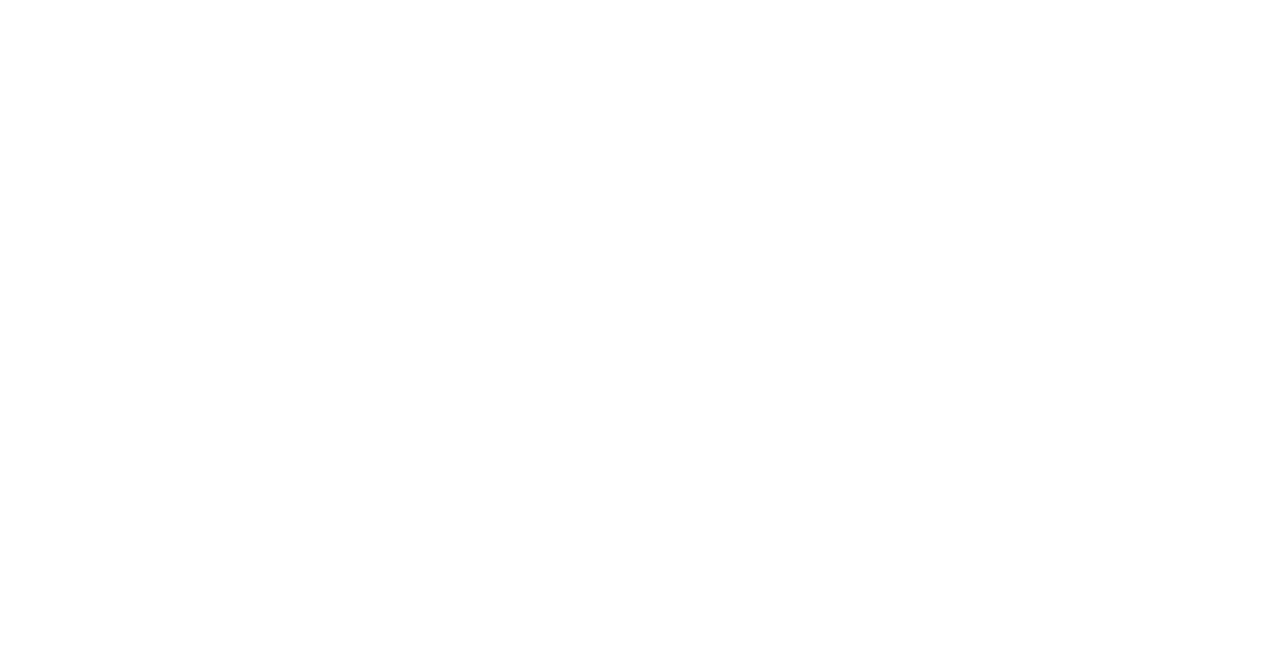 scroll, scrollTop: 0, scrollLeft: 0, axis: both 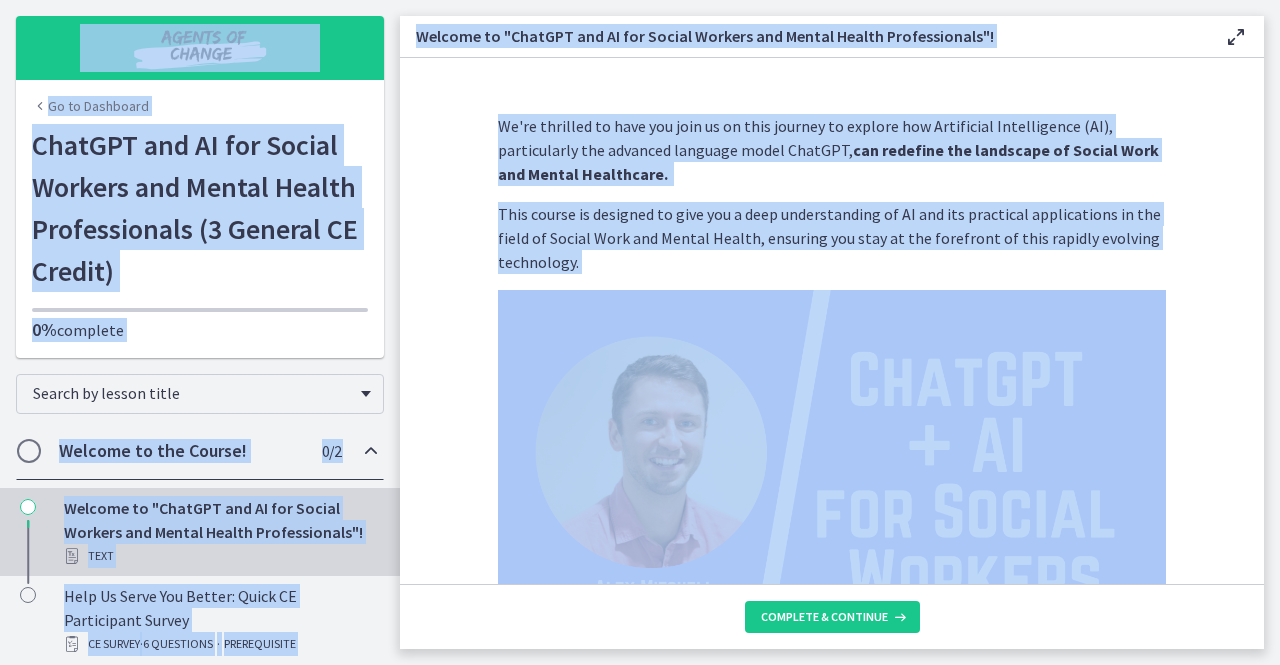 drag, startPoint x: 0, startPoint y: 0, endPoint x: 507, endPoint y: 680, distance: 848.20337 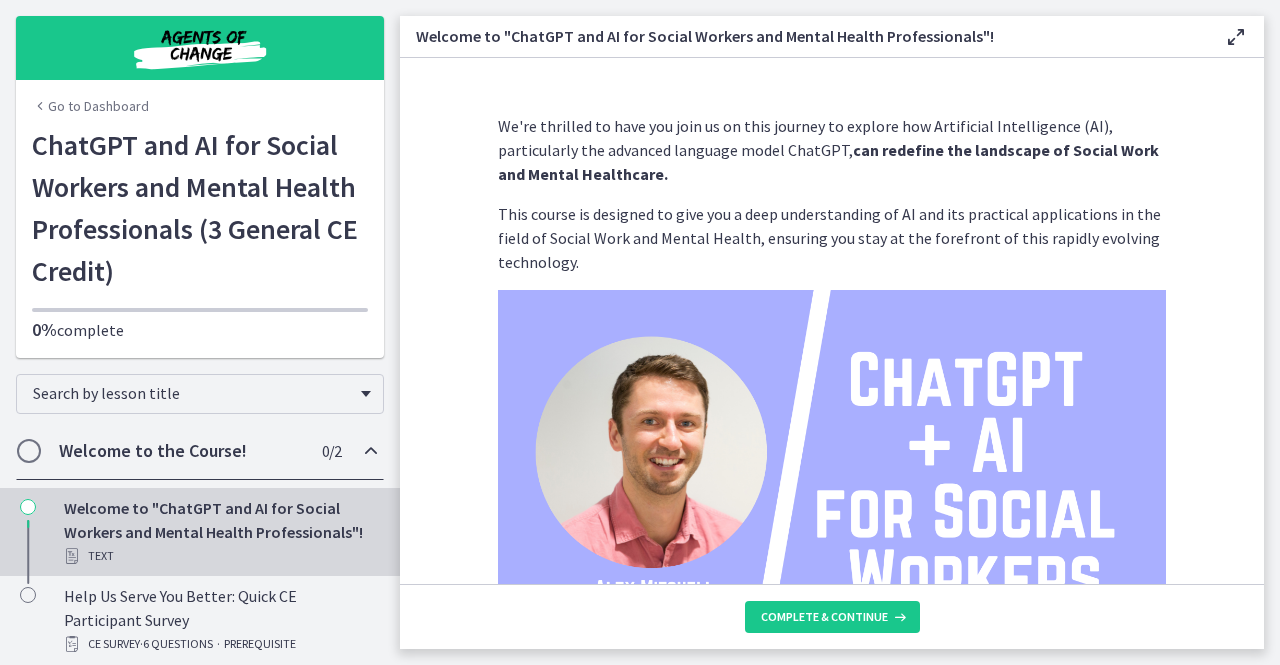 click on "Complete & continue" at bounding box center (832, 616) 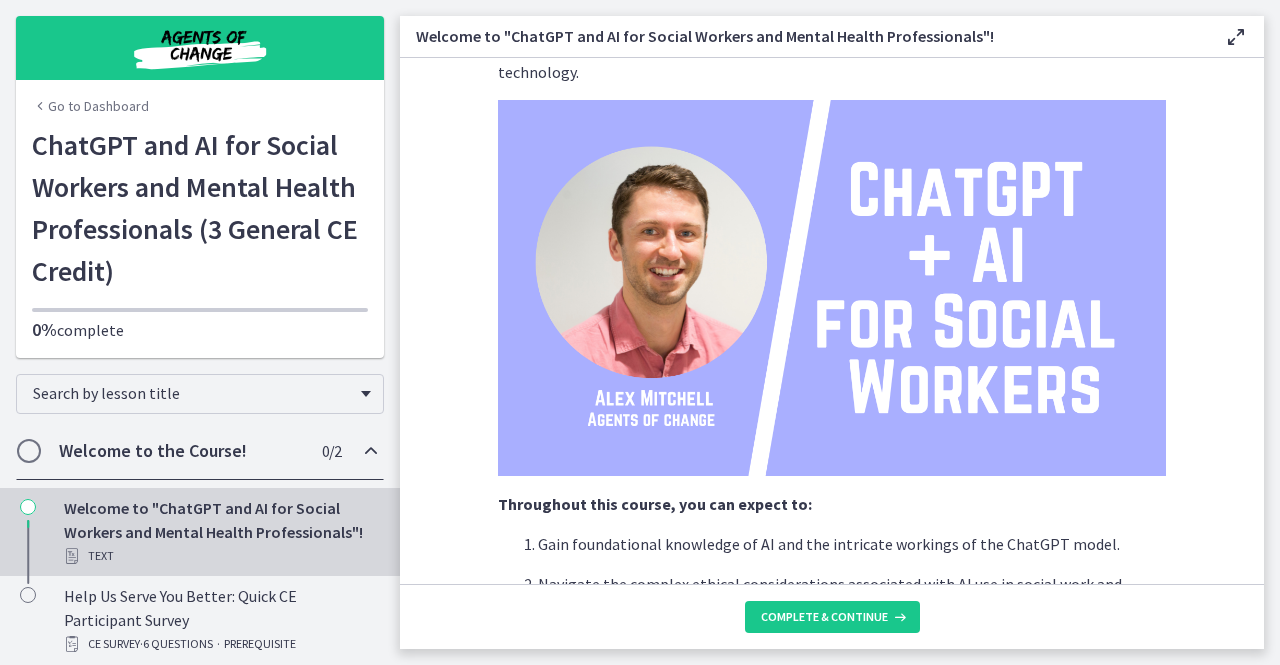 scroll, scrollTop: 0, scrollLeft: 0, axis: both 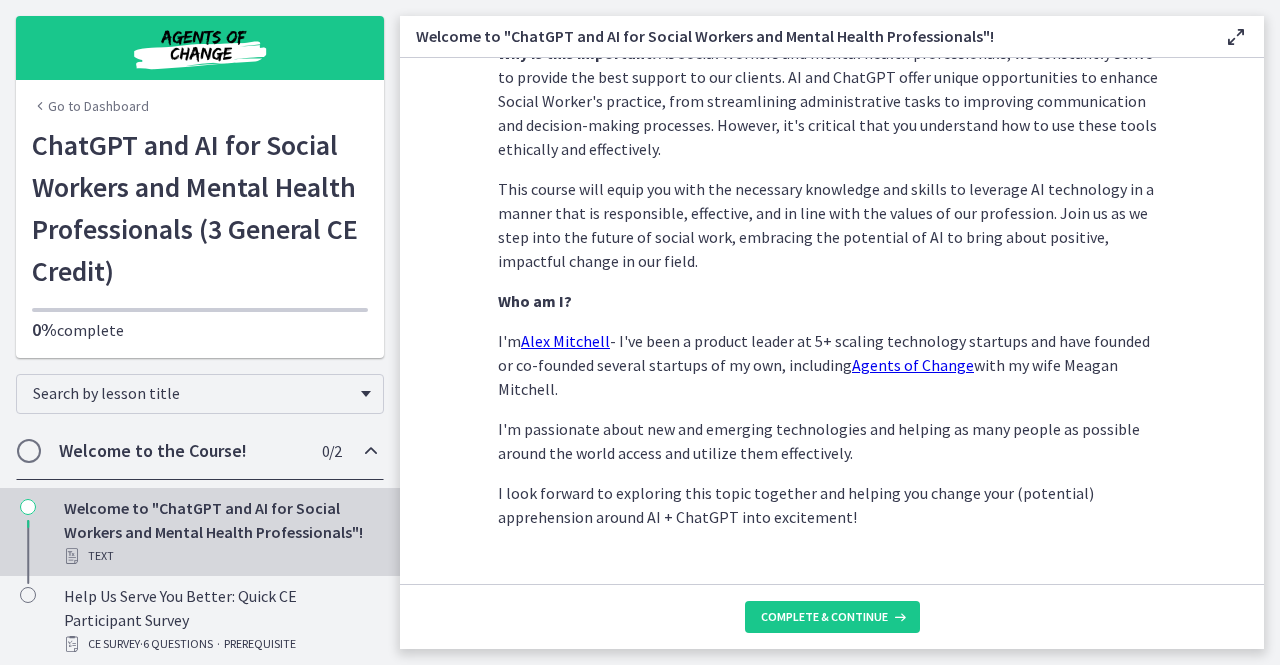 click on "I'm passionate about new and emerging technologies and helping as many people as possible around the world access and utilize them effectively." at bounding box center [832, 441] 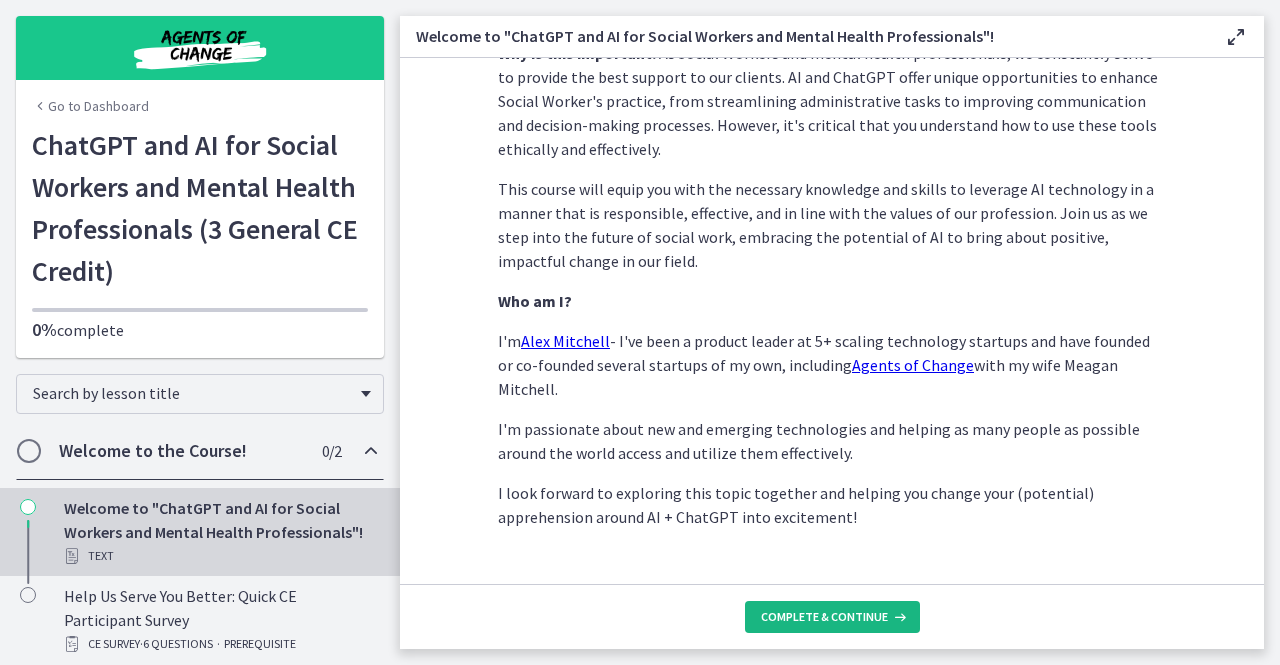 click on "Complete & continue" at bounding box center (824, 617) 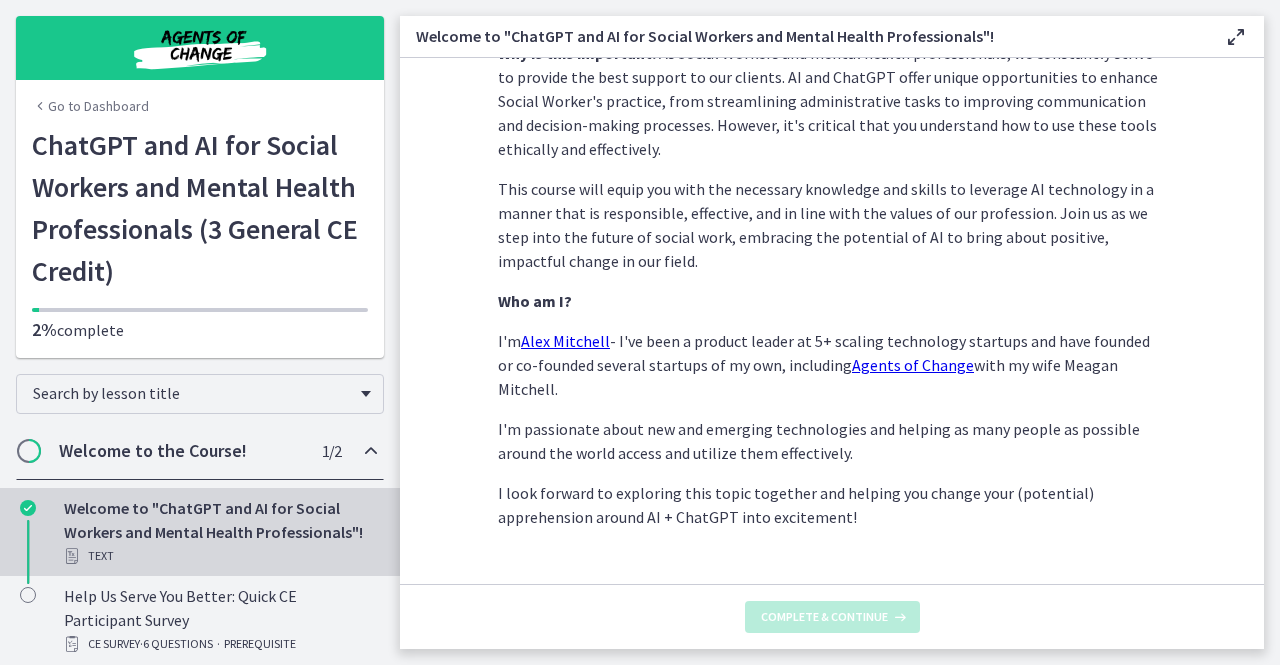scroll, scrollTop: 0, scrollLeft: 0, axis: both 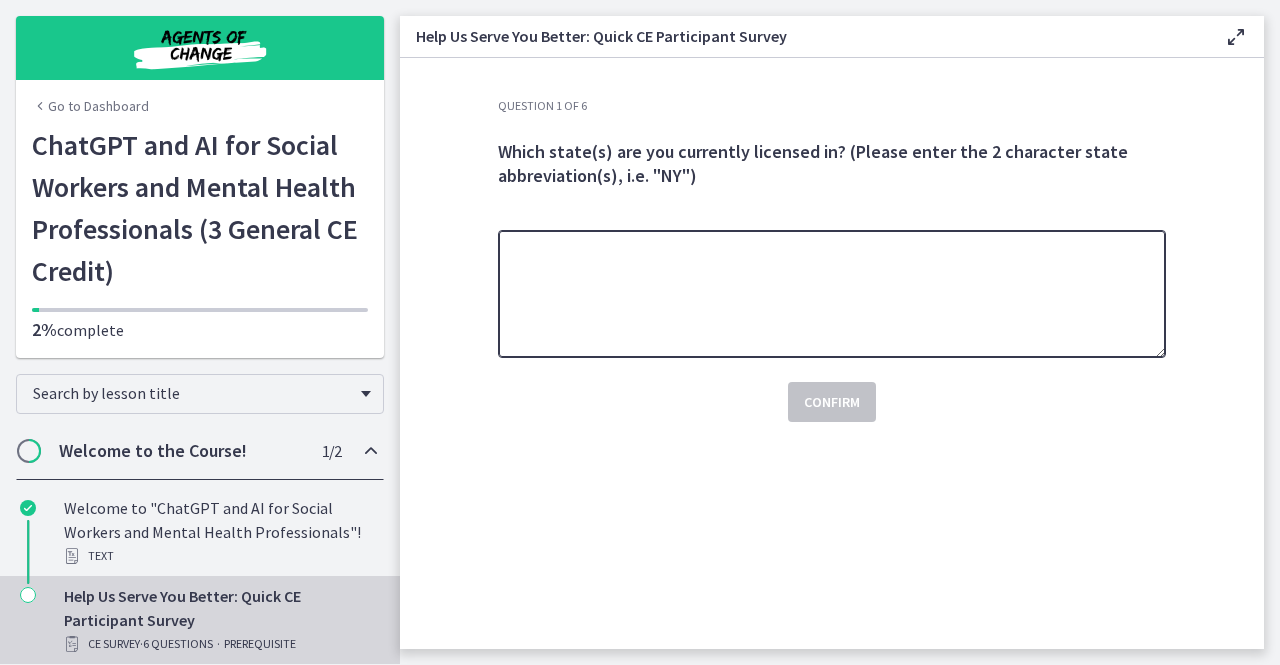 click at bounding box center (832, 294) 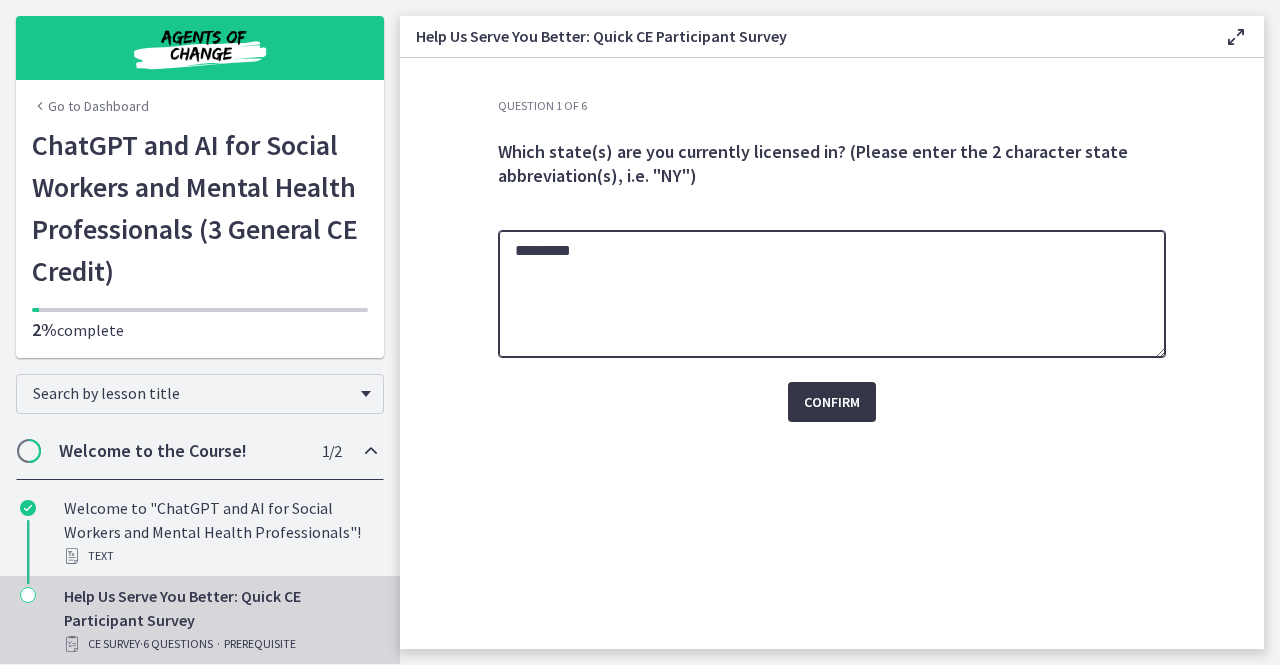 type on "*********" 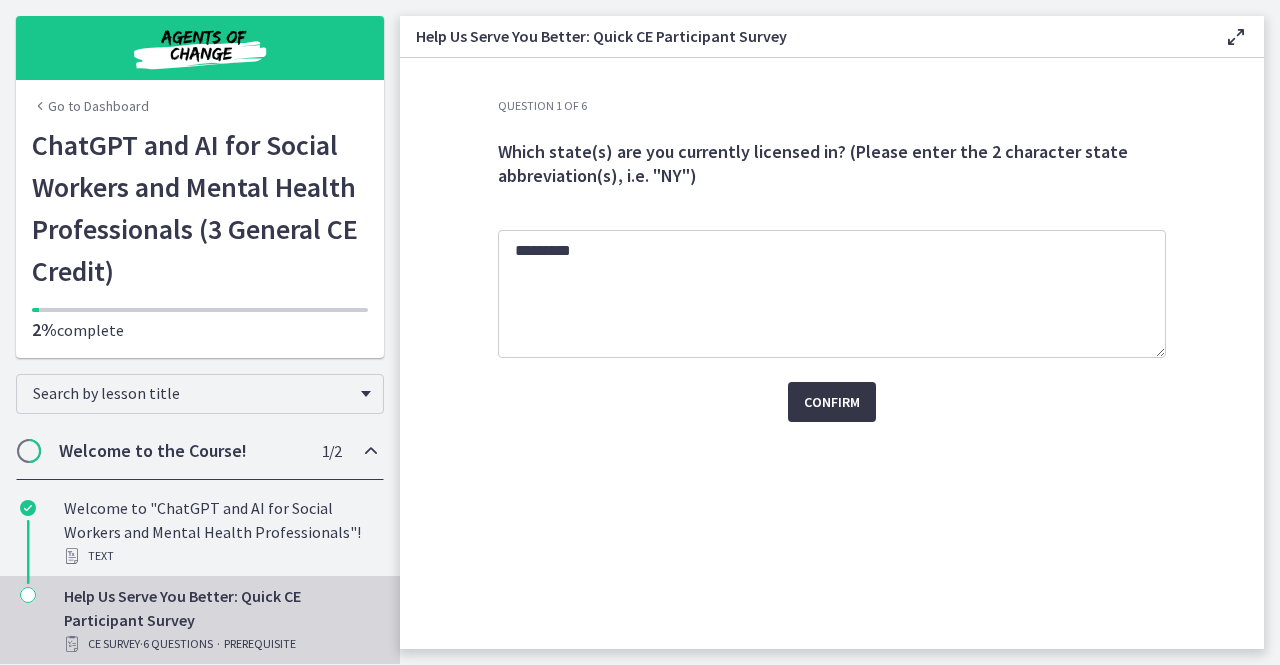 click on "Confirm" at bounding box center (832, 402) 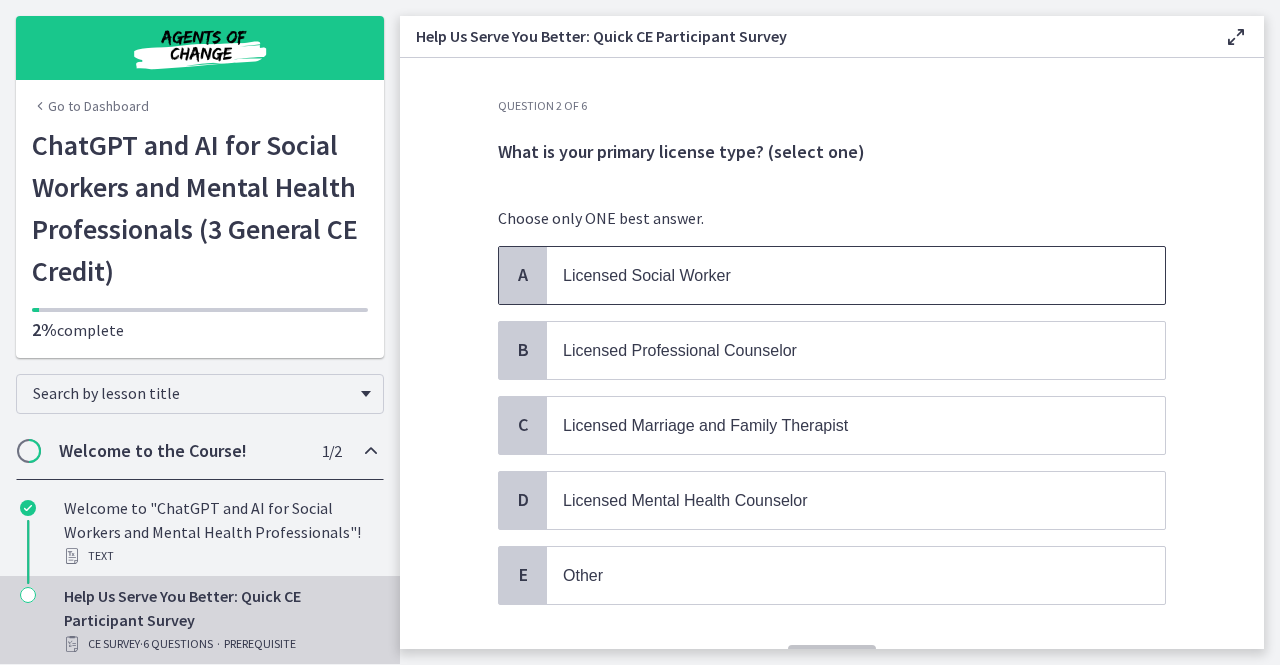 click on "A" at bounding box center [523, 275] 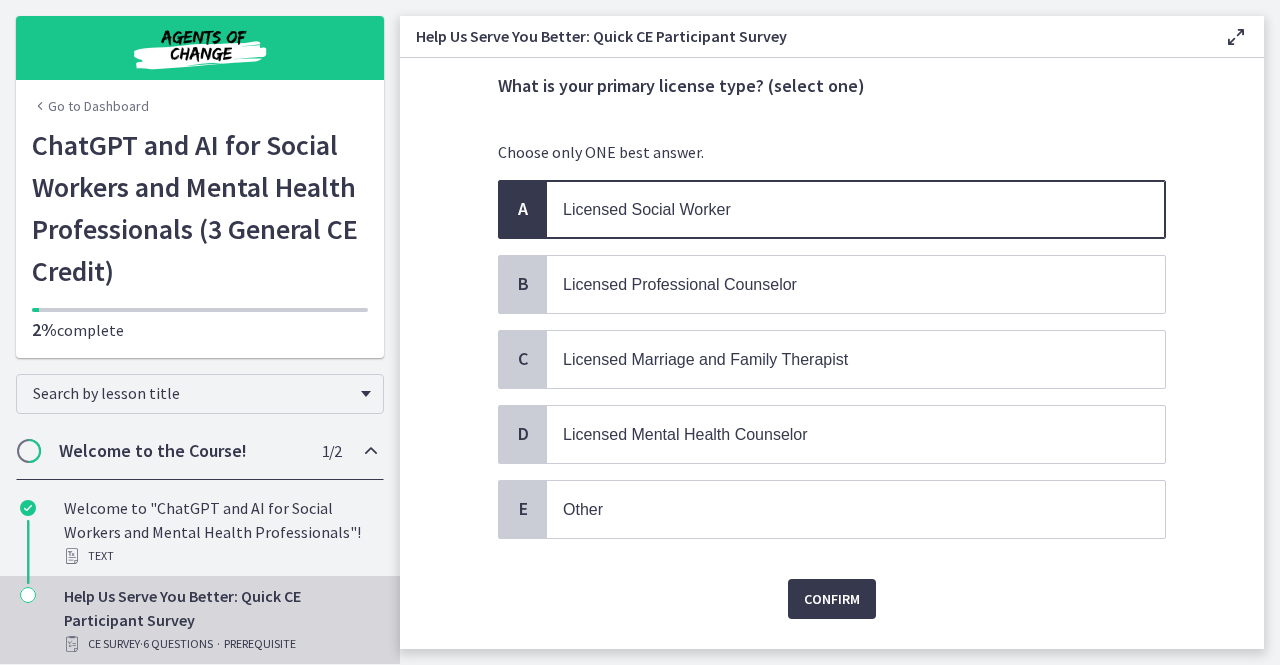 scroll, scrollTop: 80, scrollLeft: 0, axis: vertical 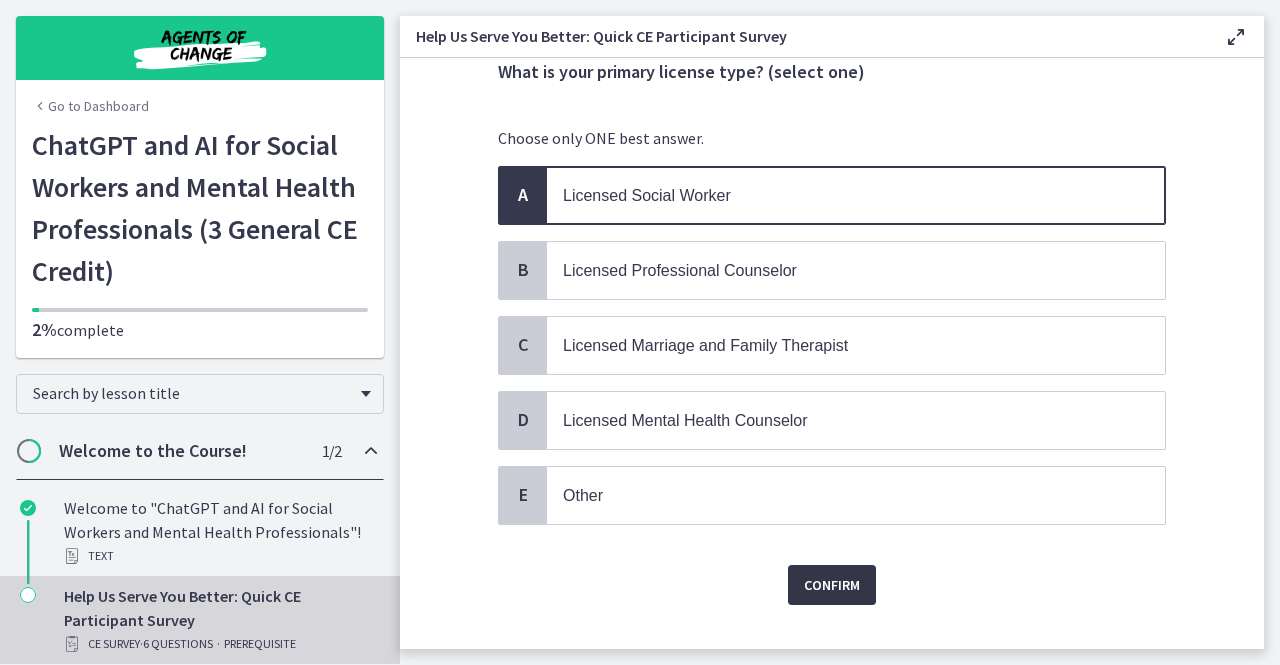 click on "Confirm" at bounding box center [832, 585] 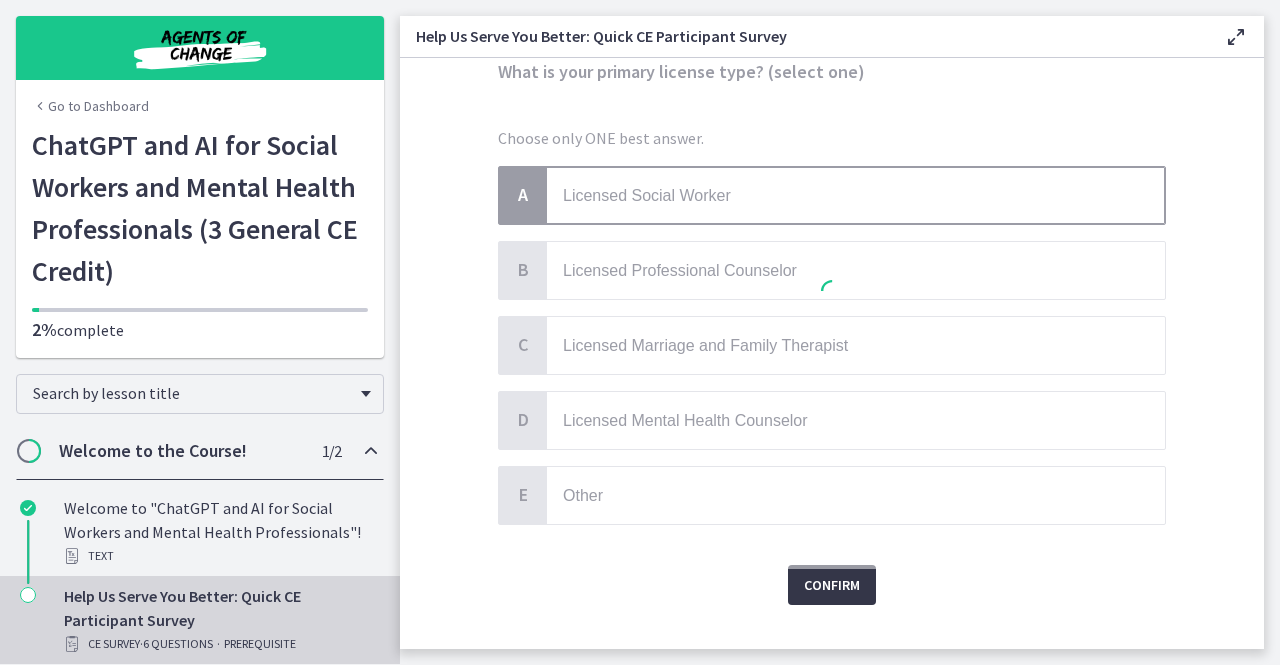 scroll, scrollTop: 0, scrollLeft: 0, axis: both 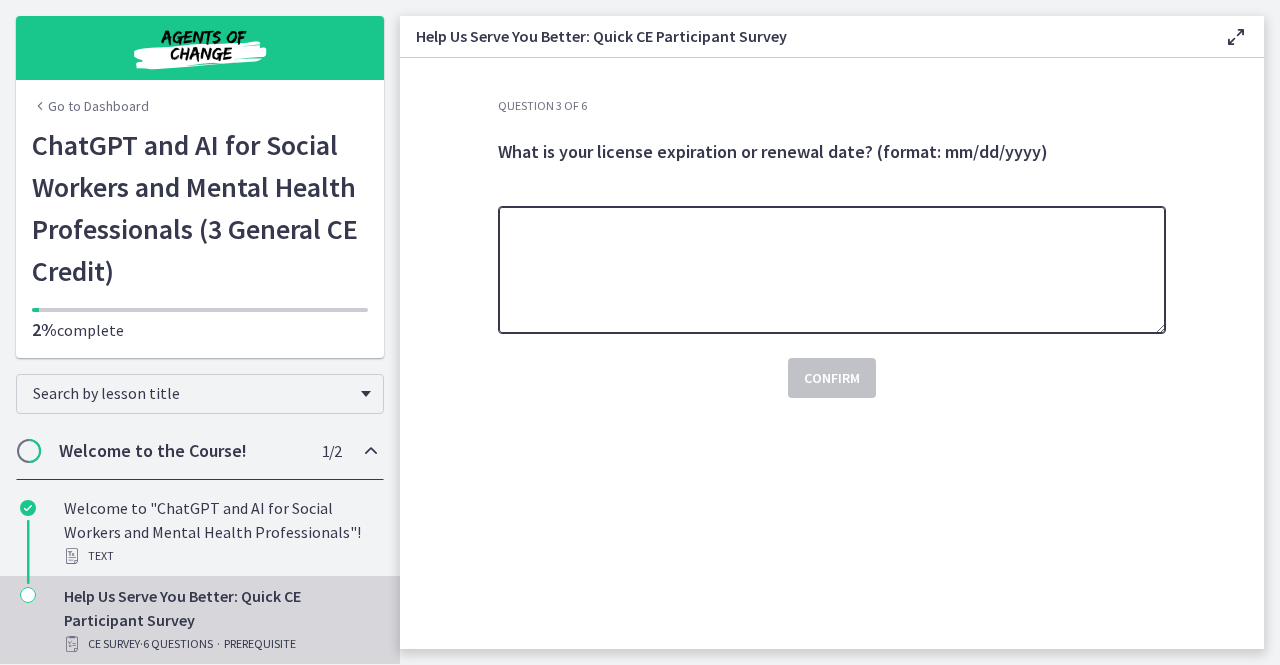 click at bounding box center [832, 270] 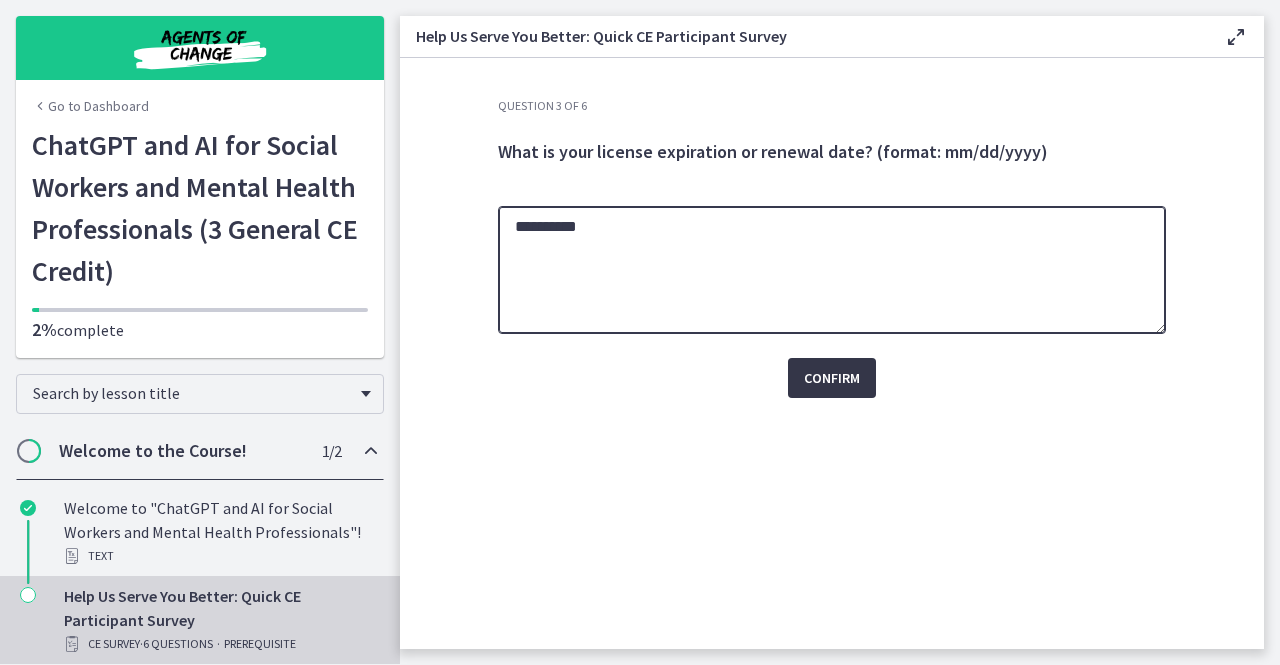 type on "**********" 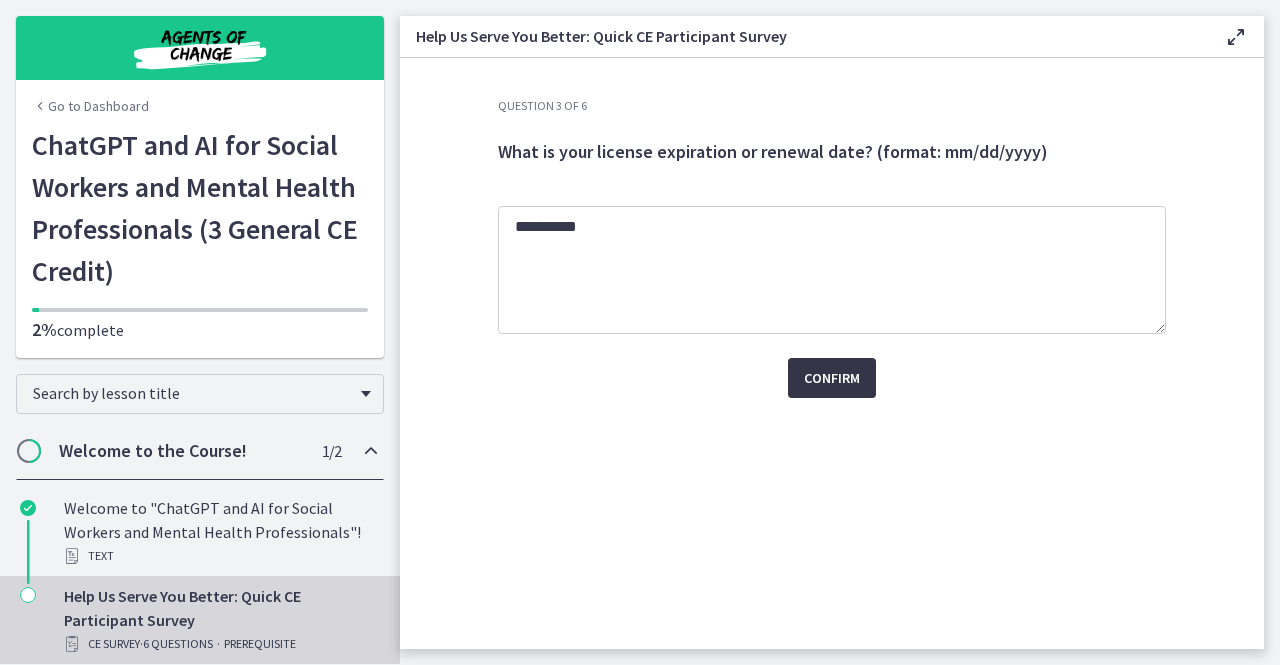click on "Confirm" at bounding box center (832, 378) 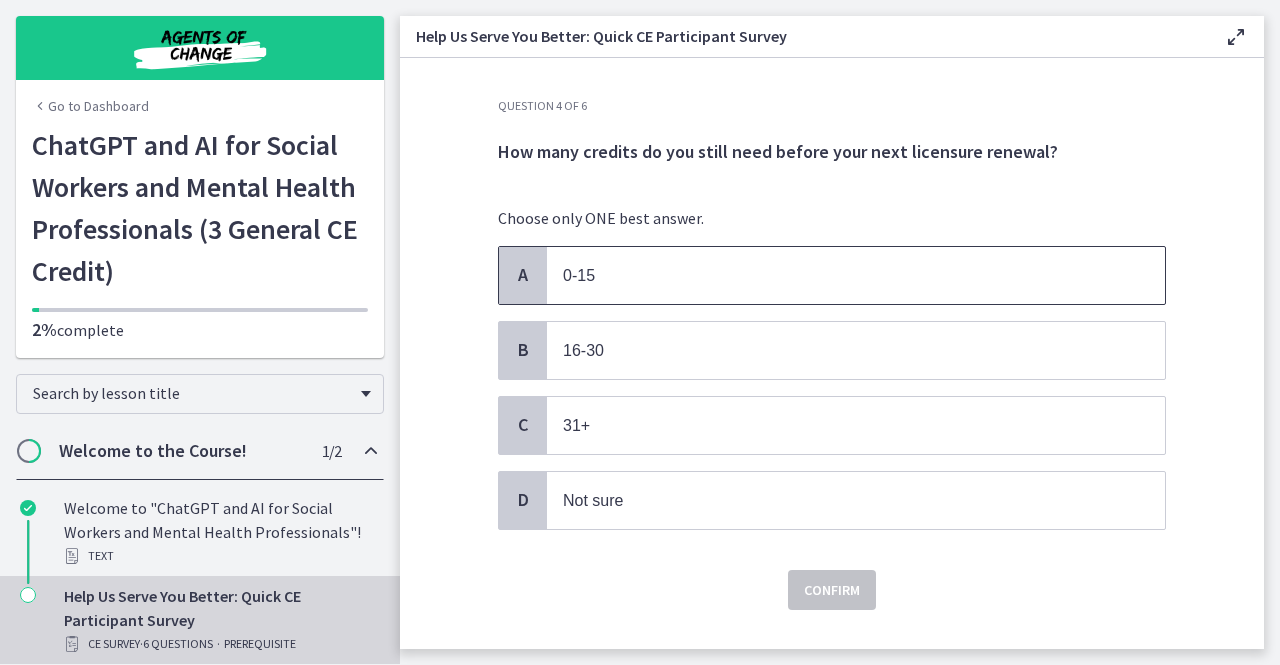 click on "0-15" at bounding box center [836, 275] 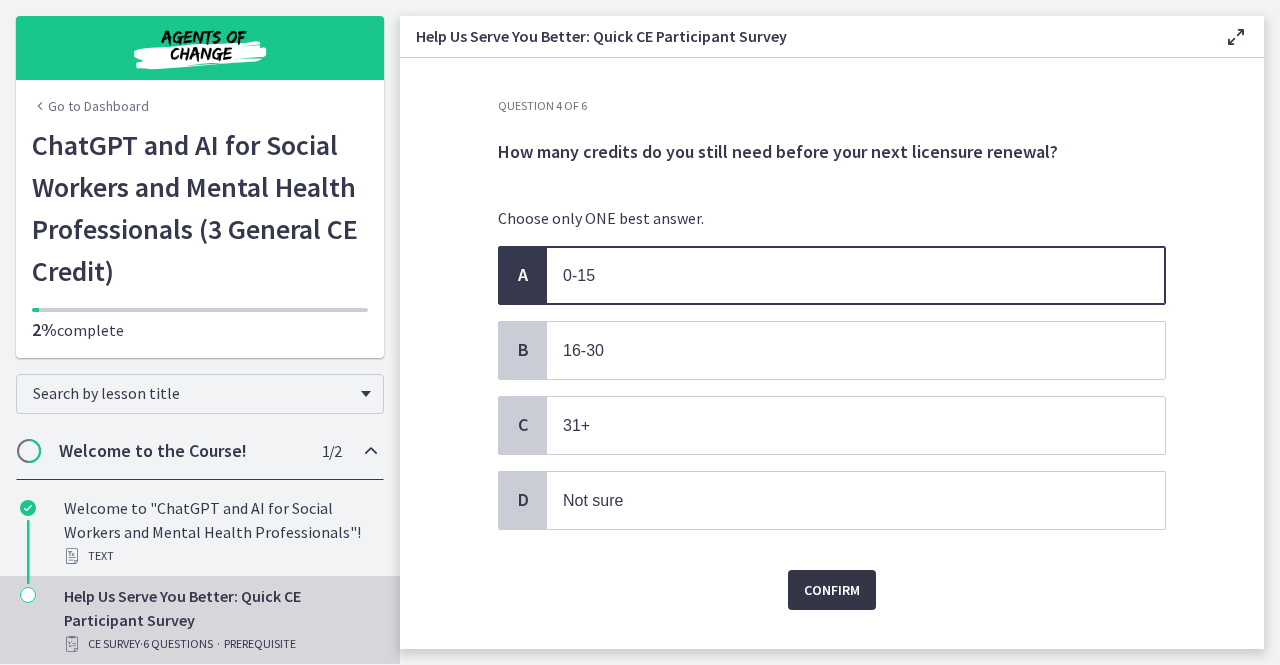 click on "Confirm" at bounding box center [832, 590] 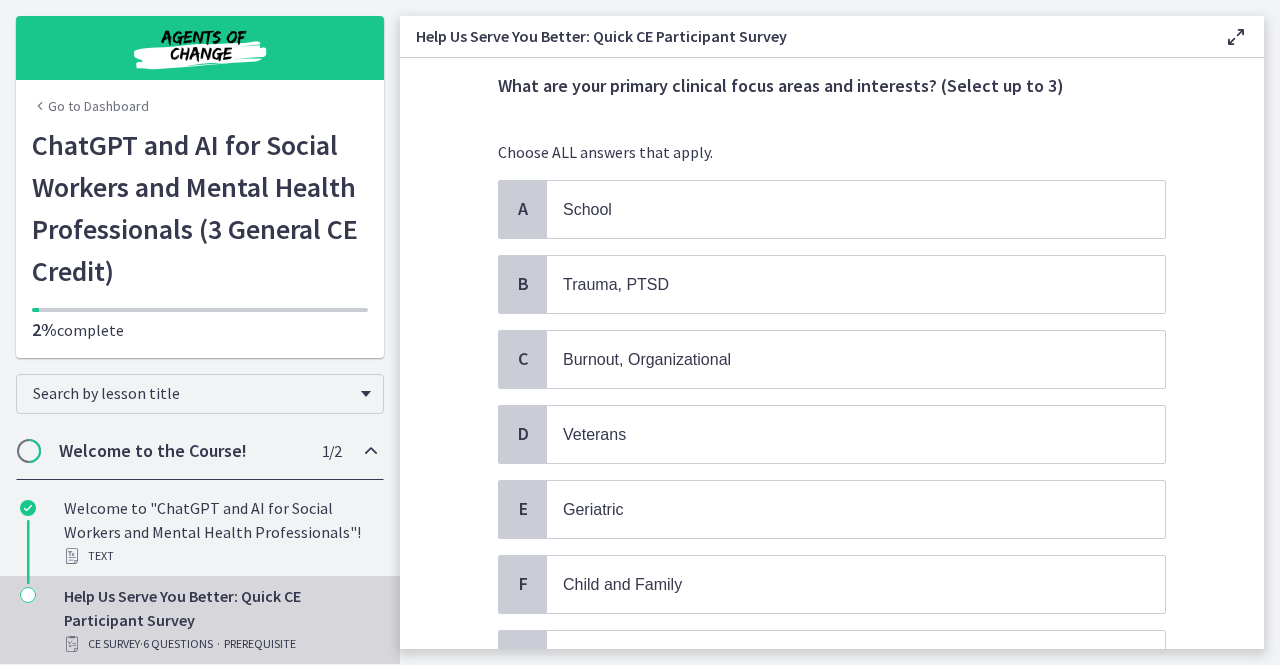 scroll, scrollTop: 80, scrollLeft: 0, axis: vertical 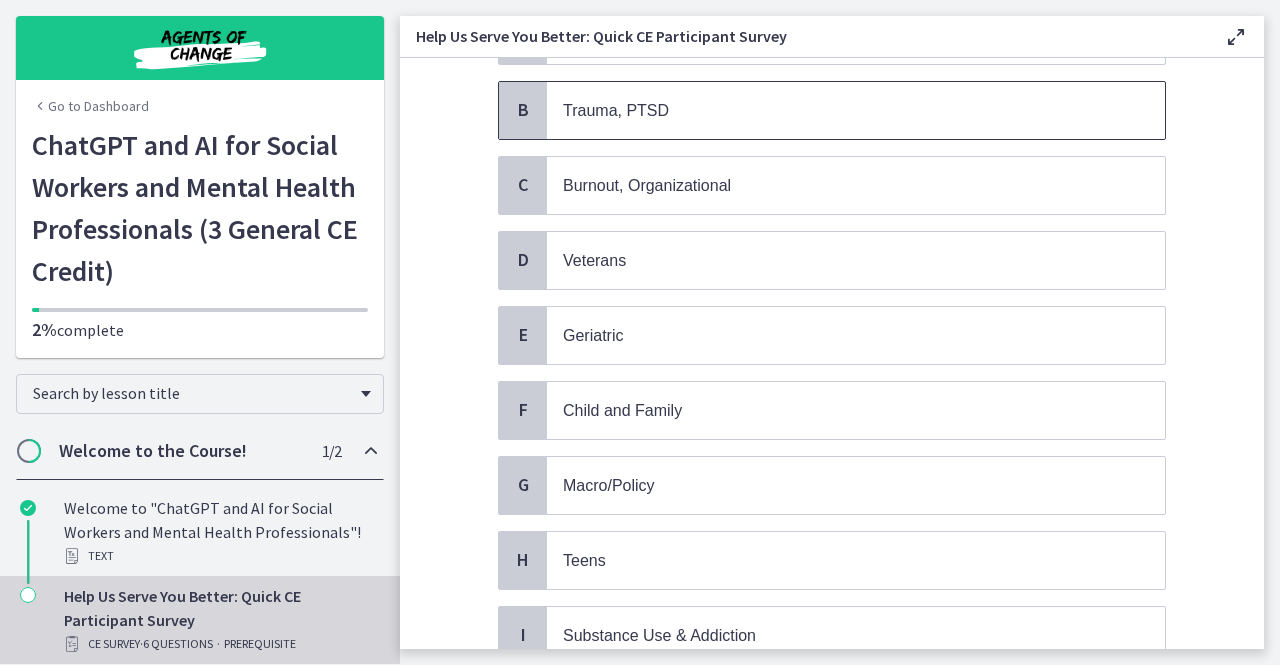 click on "Trauma, PTSD" at bounding box center [616, 110] 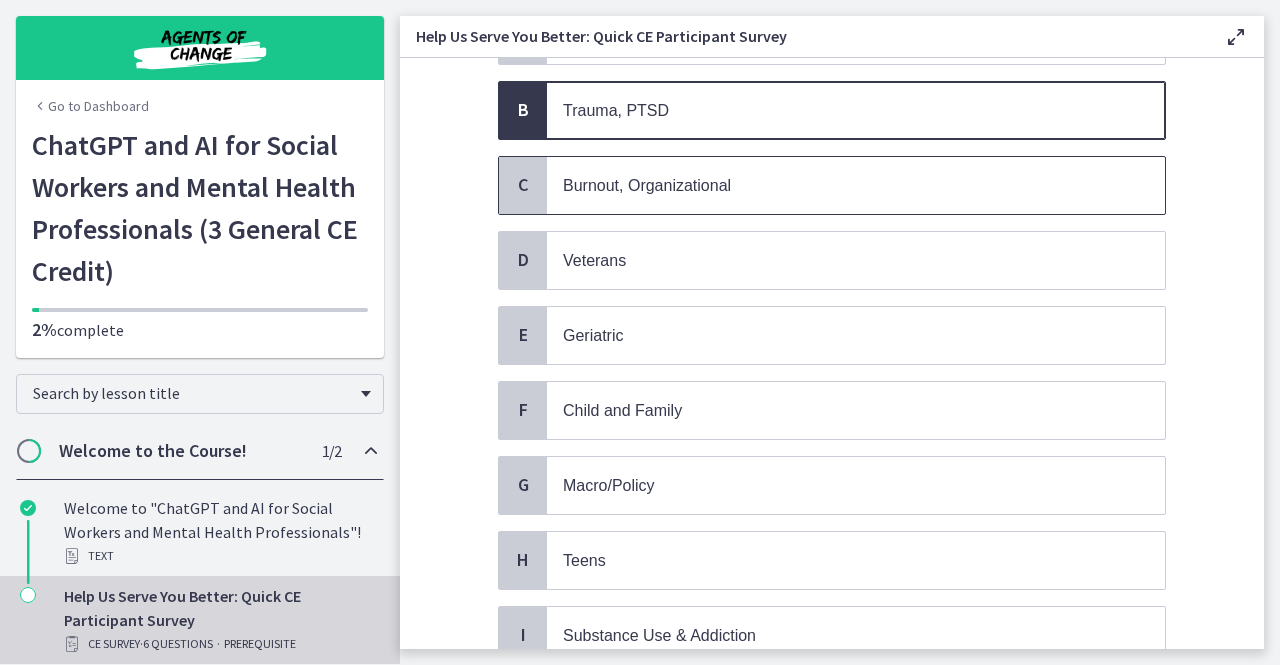 click on "Burnout, Organizational" at bounding box center [647, 185] 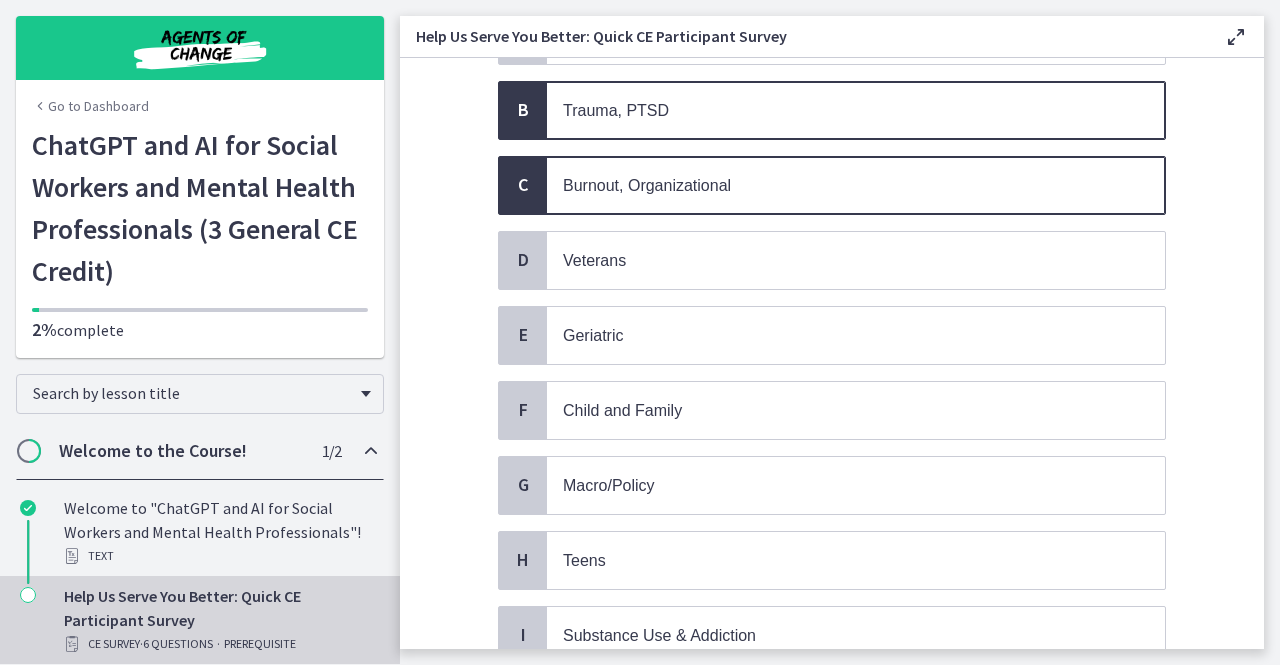 click on "A
School
B
Trauma, PTSD
C
Burnout, Organizational
D
Veterans
E
Geriatric
F
Child and Family
G
Macro/Policy
H
Teens
I
Substance Use & Addiction
J
Suicide
K
Neurodivergence & Developmental Disorders
L
LGBTQ+
M
Couples Counseling
N" at bounding box center [832, 560] 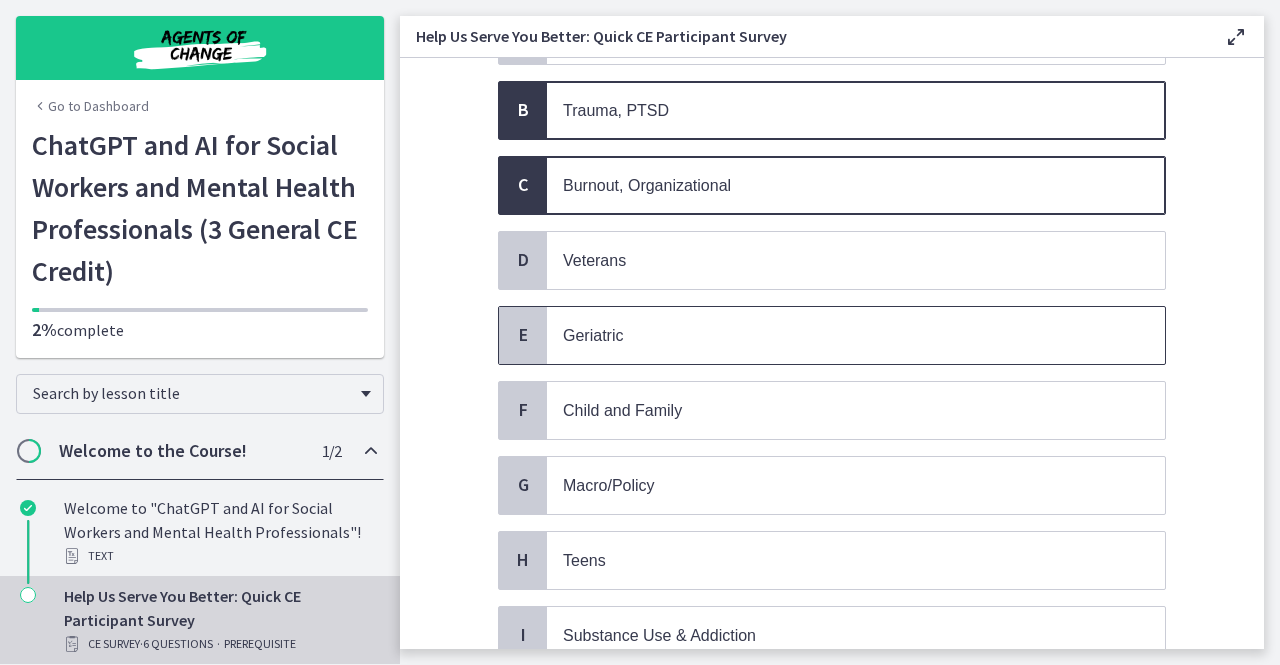 click on "Geriatric" at bounding box center [856, 335] 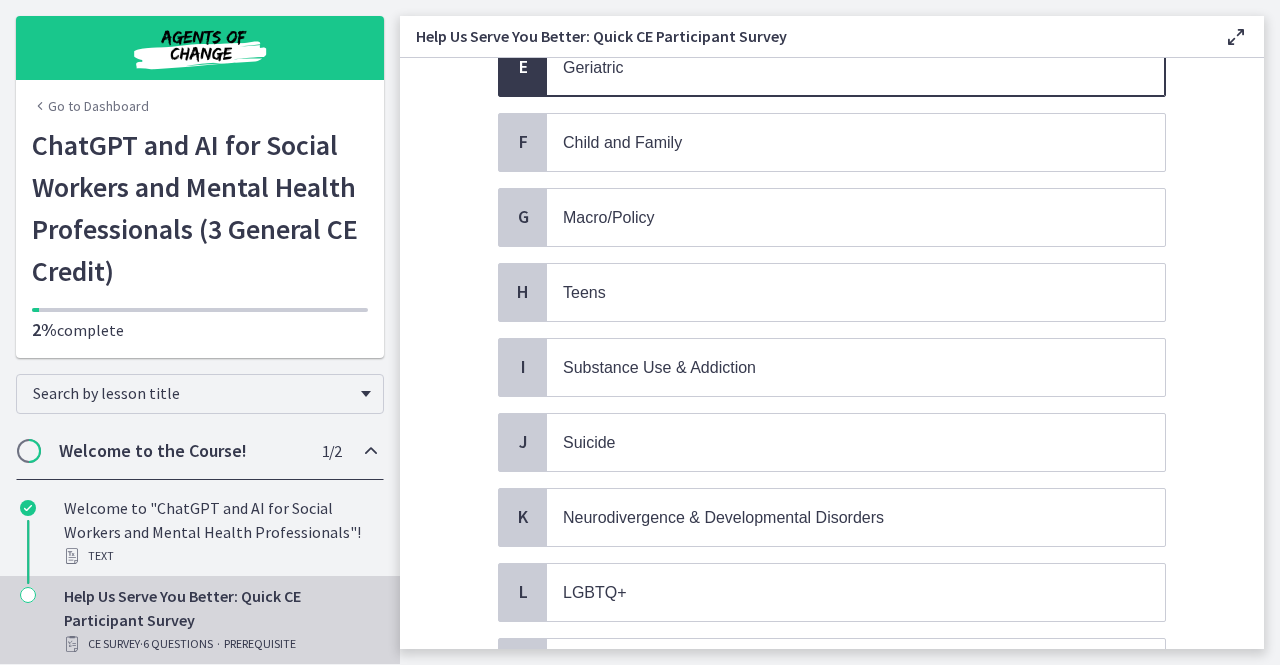 scroll, scrollTop: 520, scrollLeft: 0, axis: vertical 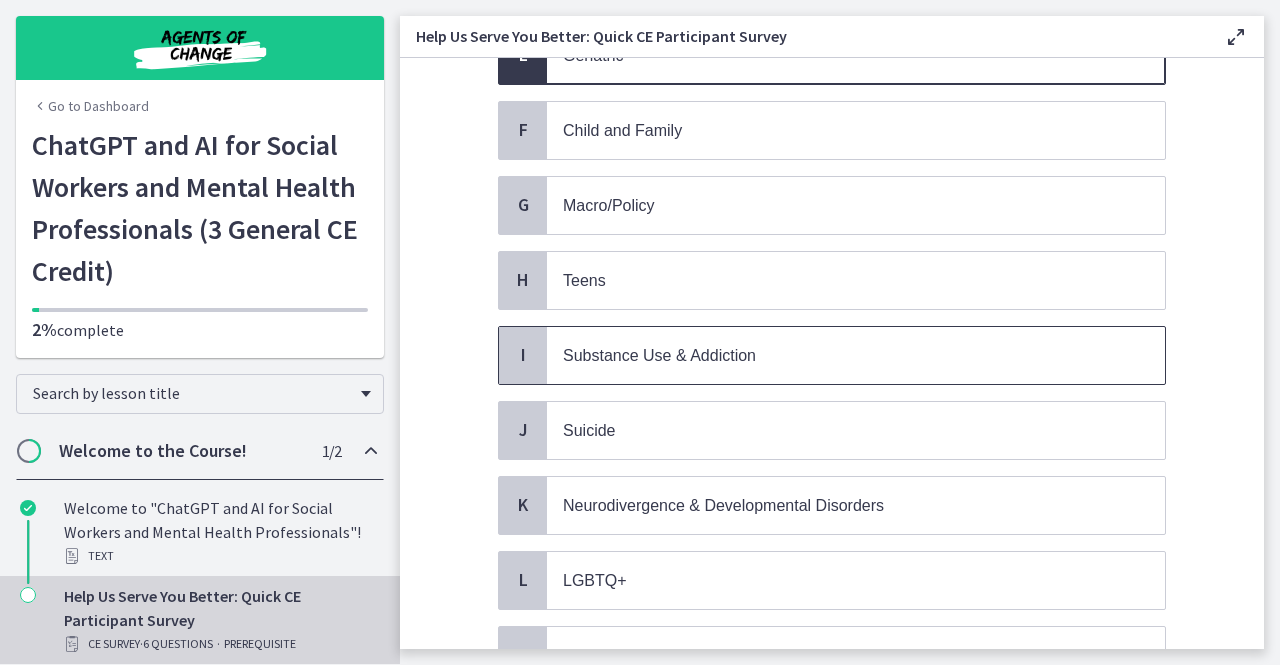 click on "Substance Use & Addiction" at bounding box center [659, 355] 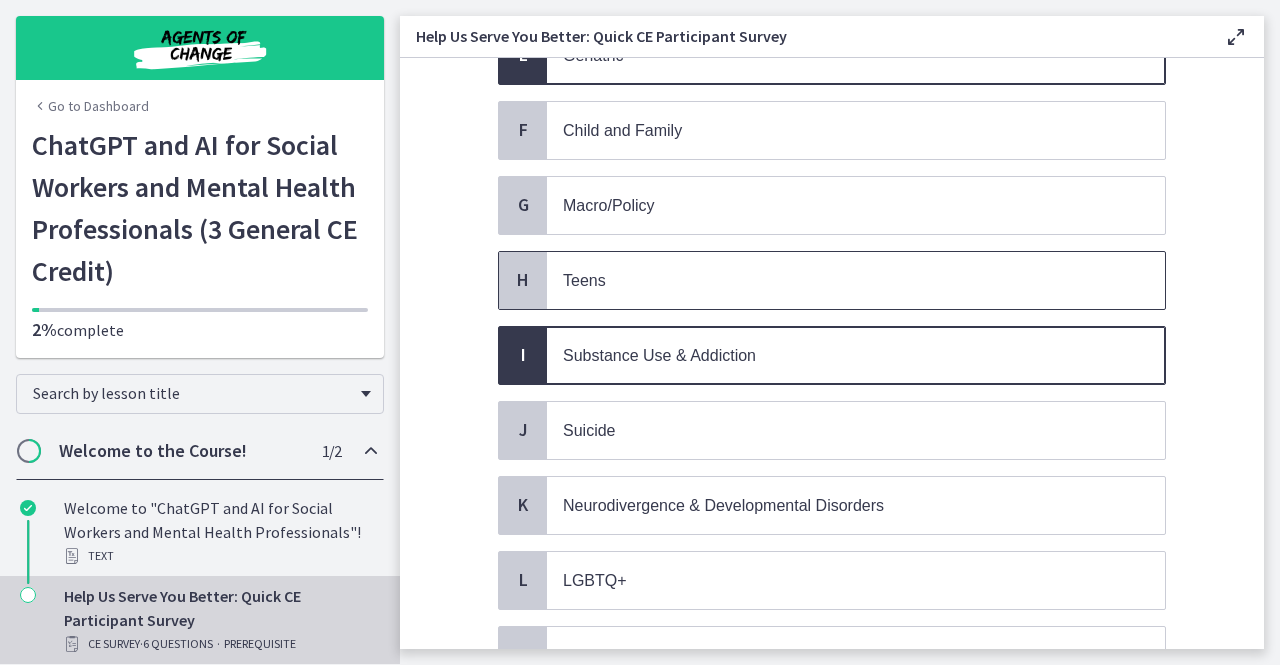 click on "Teens" at bounding box center (836, 280) 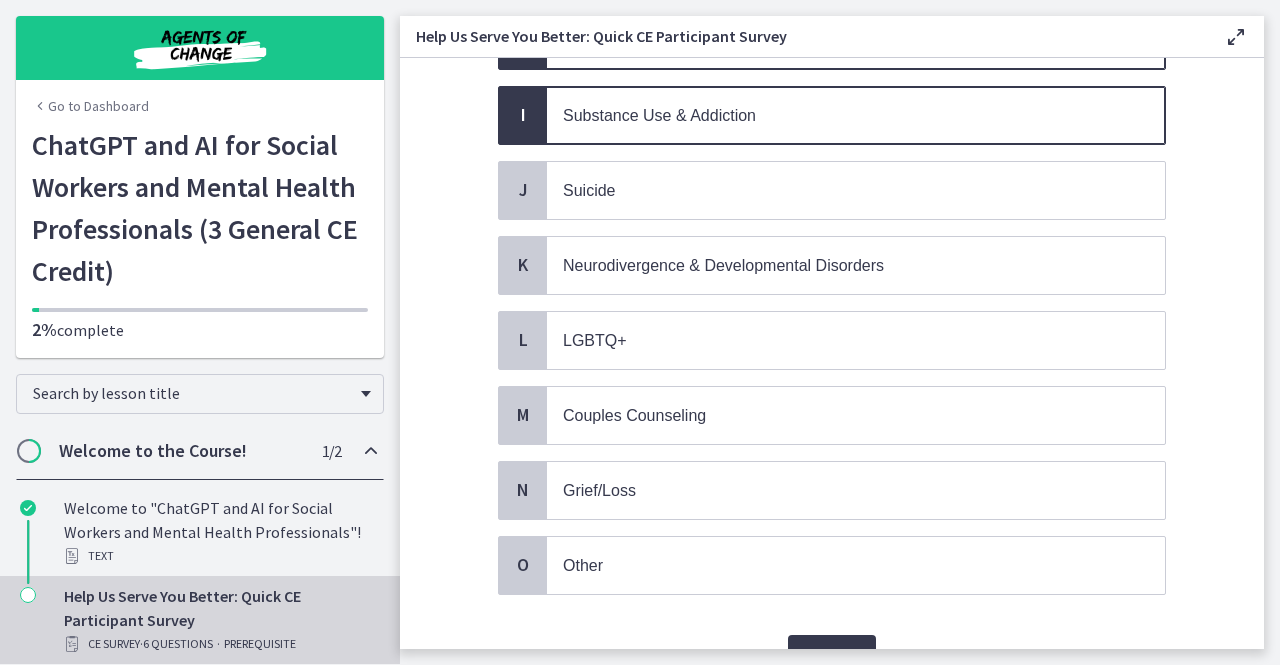 scroll, scrollTop: 800, scrollLeft: 0, axis: vertical 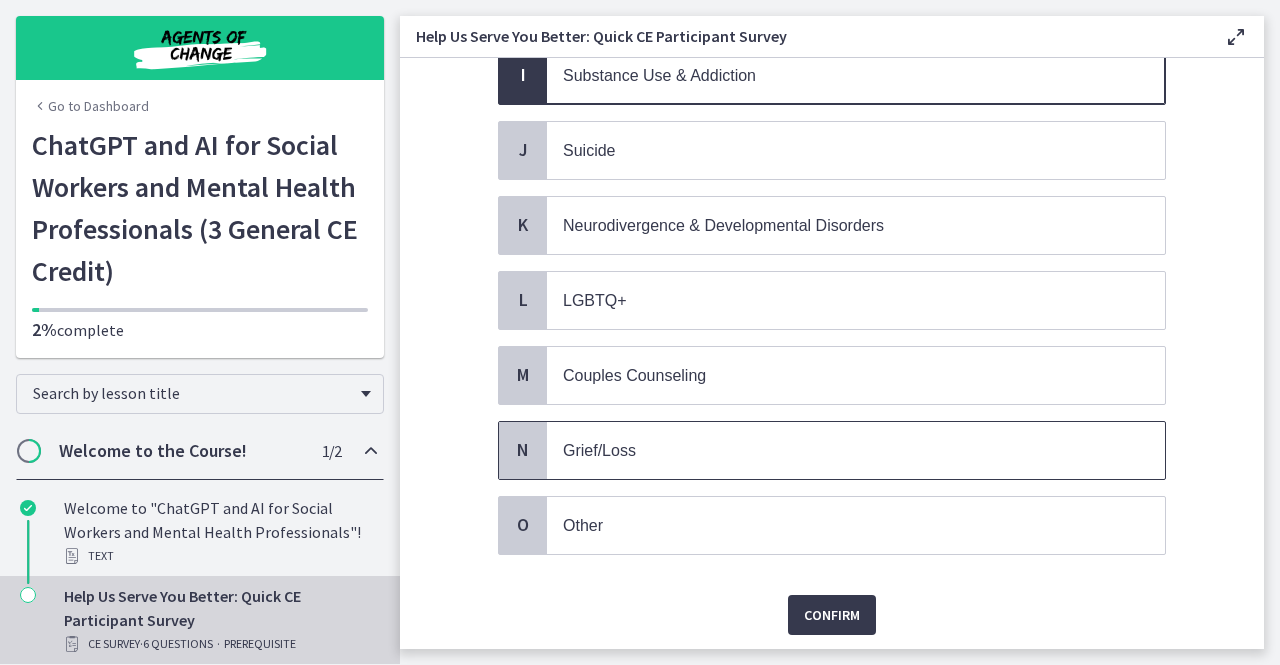 click on "Grief/Loss" at bounding box center (836, 450) 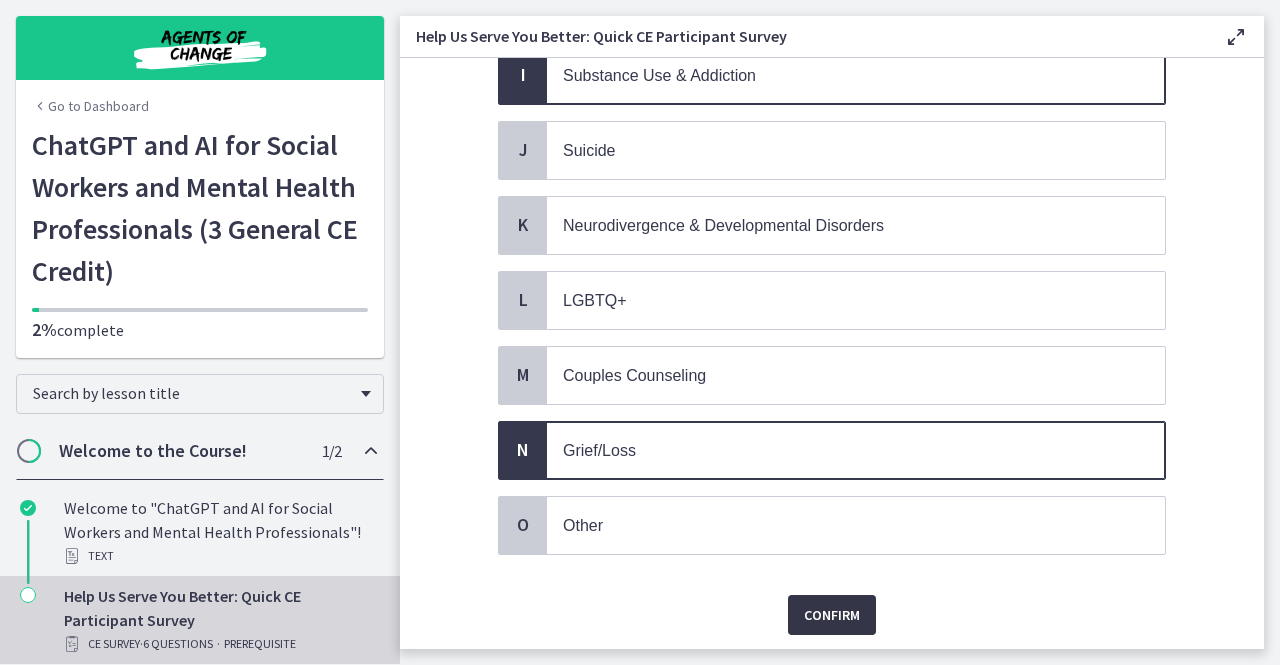 click on "Confirm" at bounding box center [832, 615] 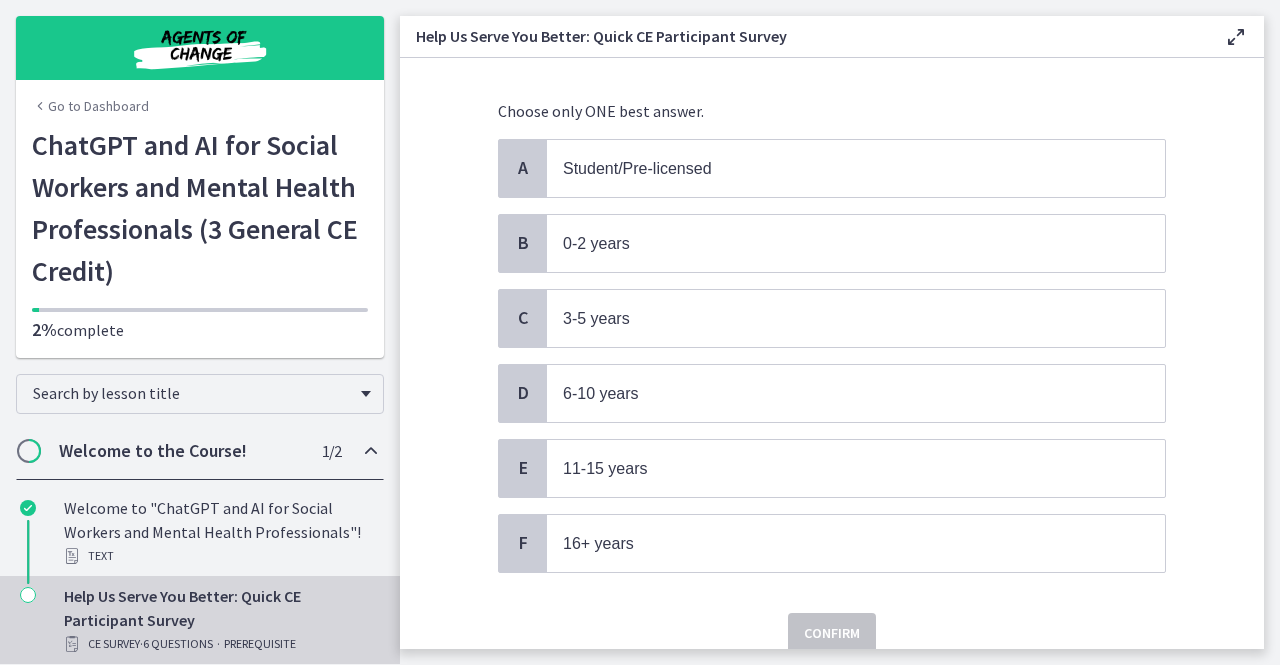 scroll, scrollTop: 120, scrollLeft: 0, axis: vertical 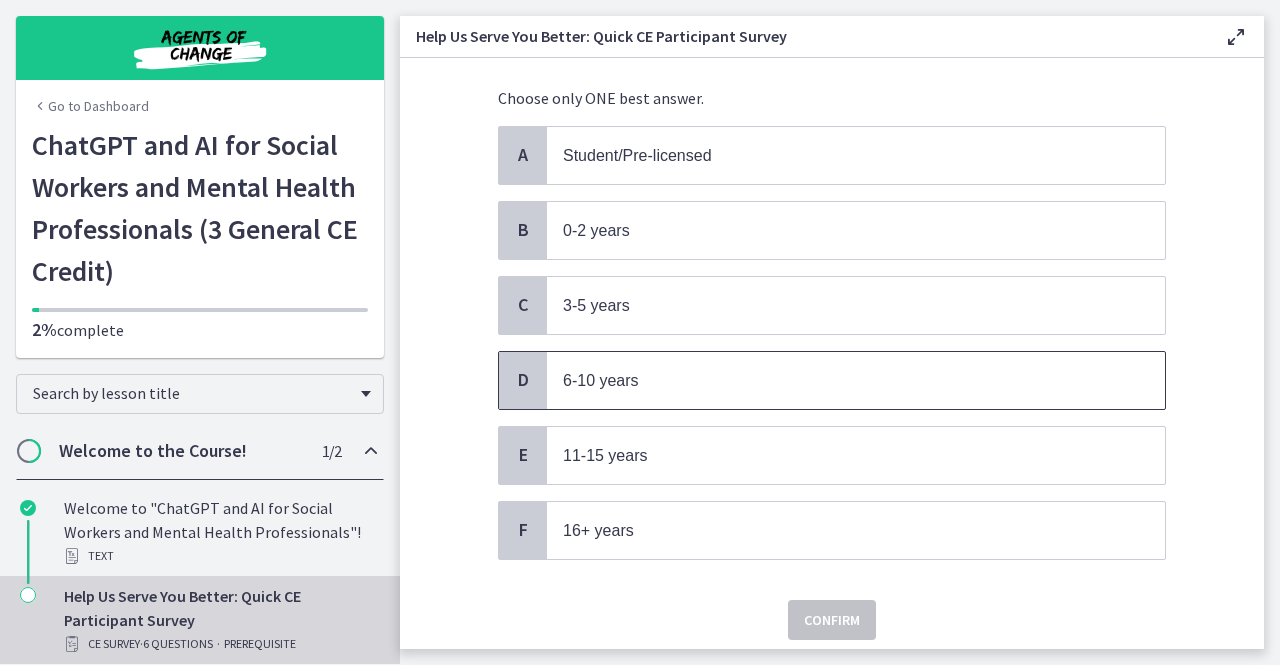 click on "6-10 years" at bounding box center [856, 380] 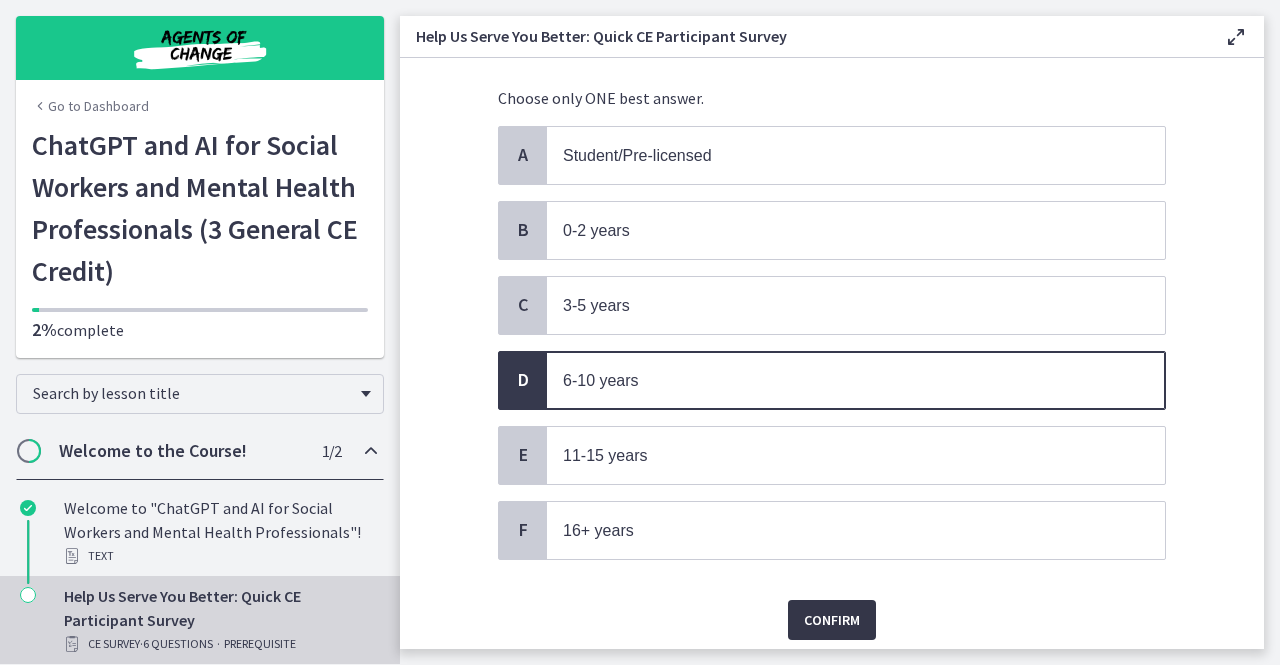 click on "Confirm" at bounding box center (832, 620) 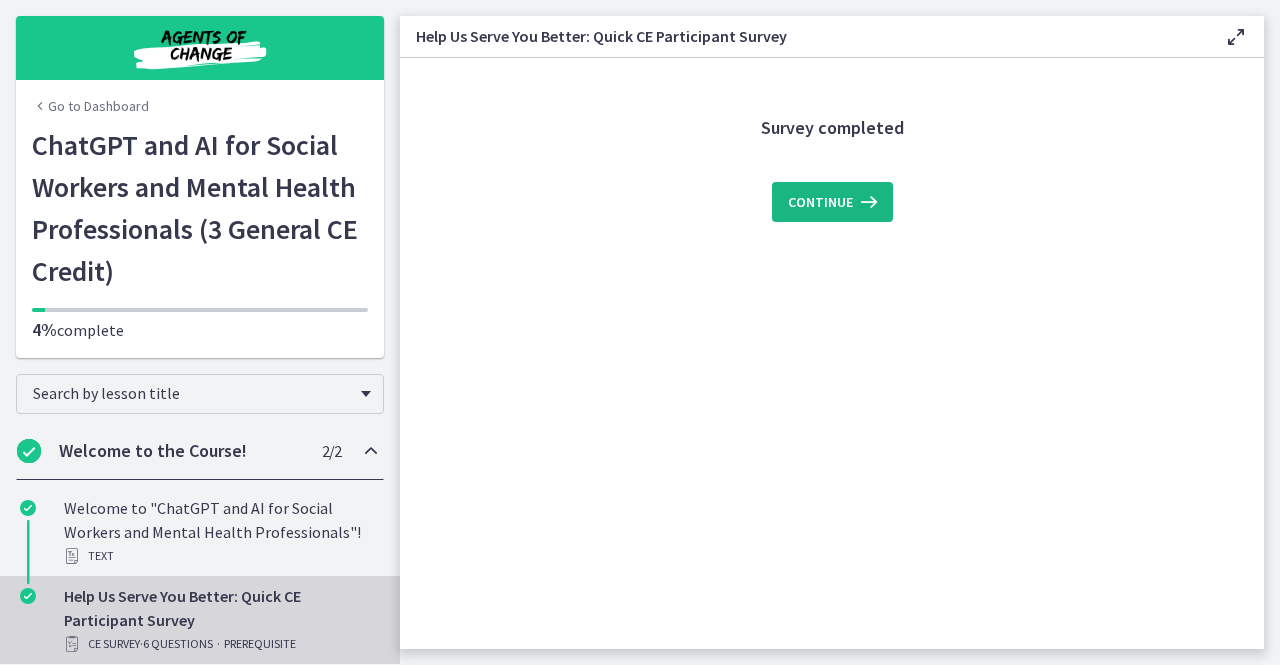 scroll, scrollTop: 0, scrollLeft: 0, axis: both 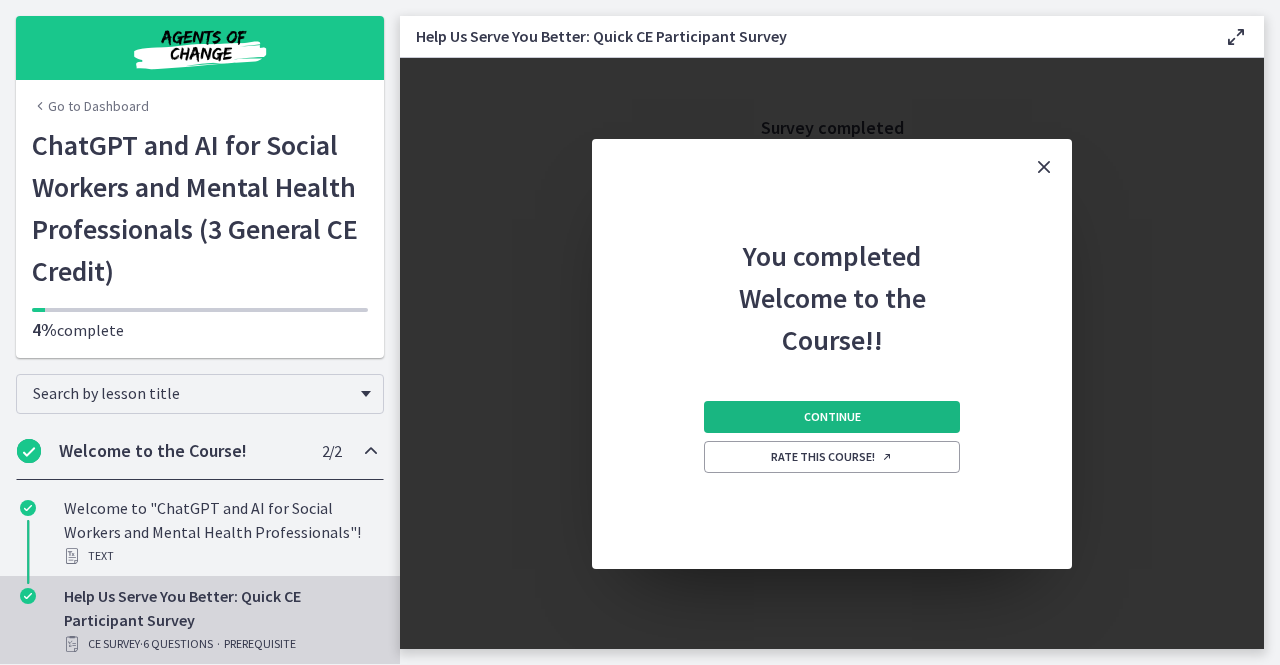 click on "Continue" at bounding box center (832, 417) 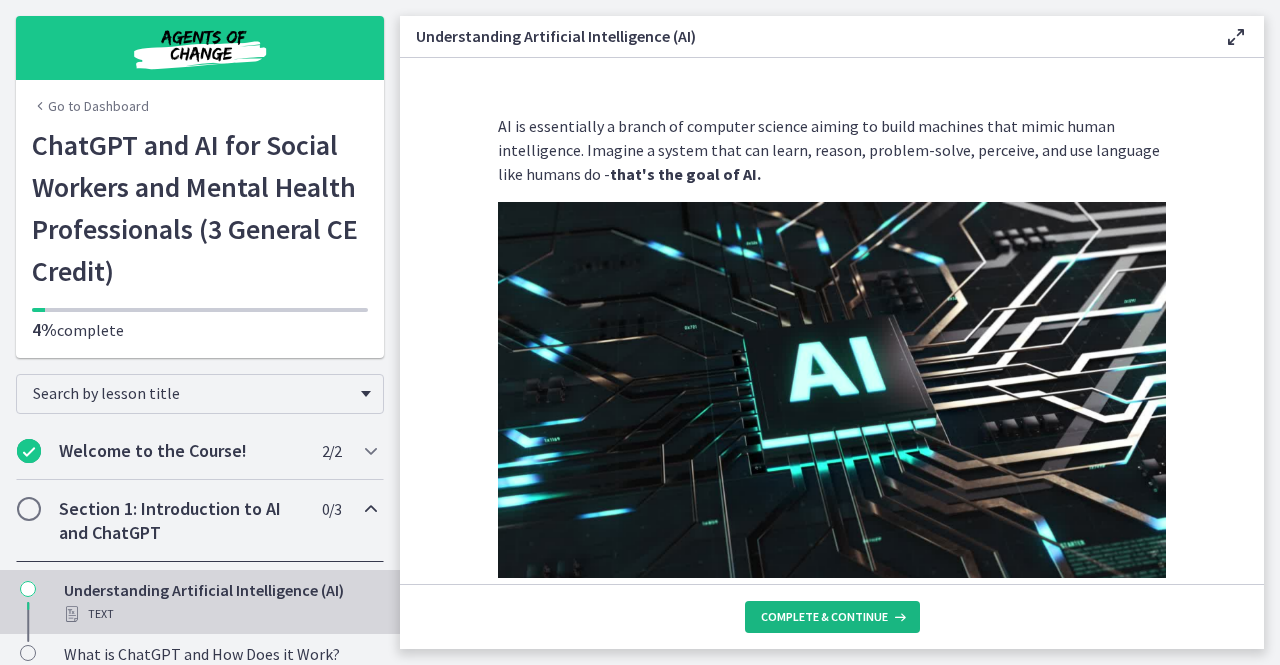 click on "Complete & continue" at bounding box center [824, 617] 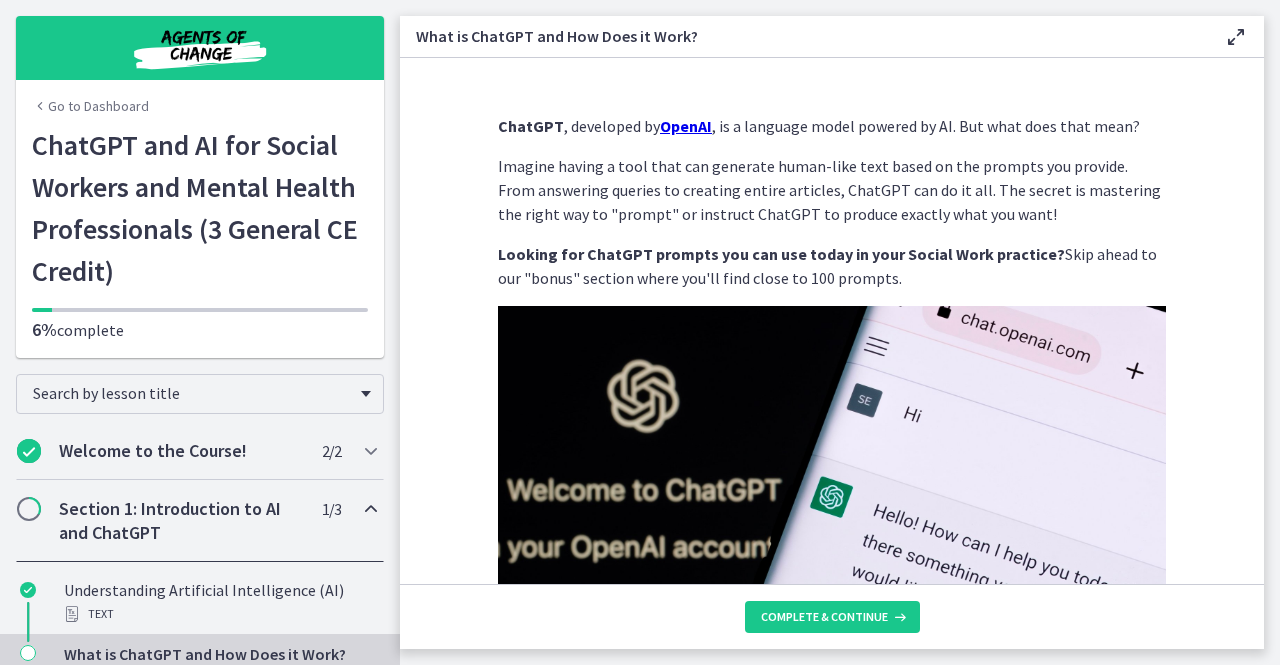 drag, startPoint x: 864, startPoint y: 299, endPoint x: 926, endPoint y: 296, distance: 62.072536 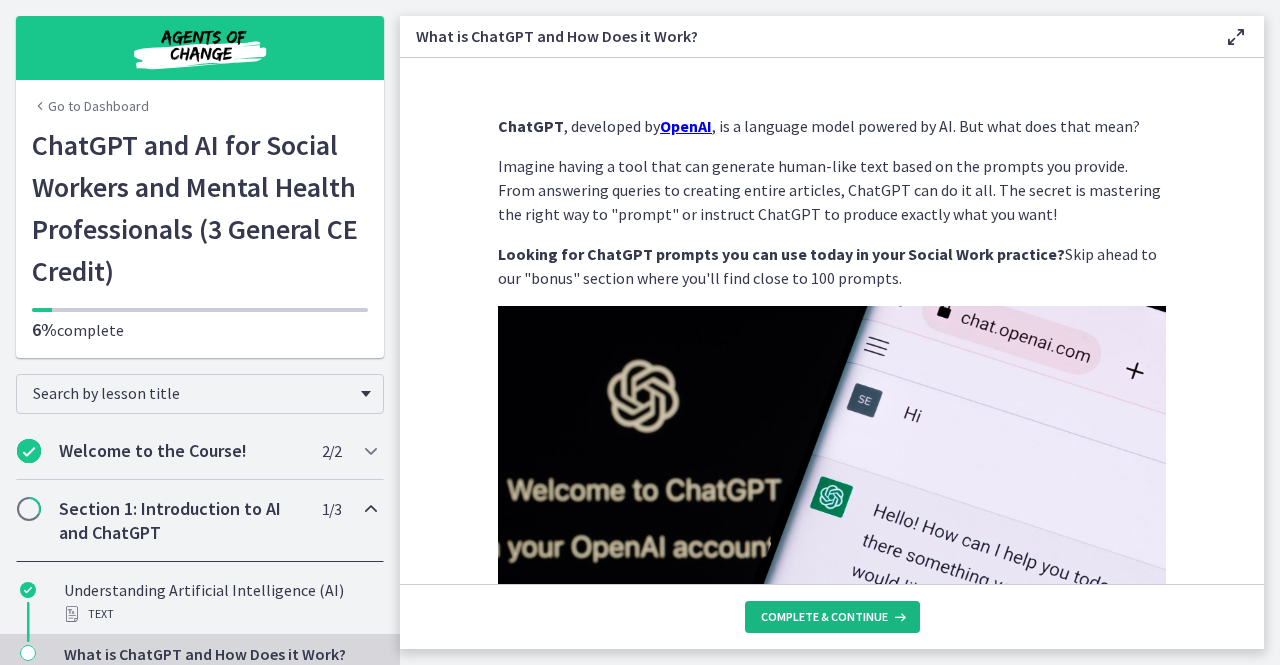 click on "Complete & continue" at bounding box center (832, 617) 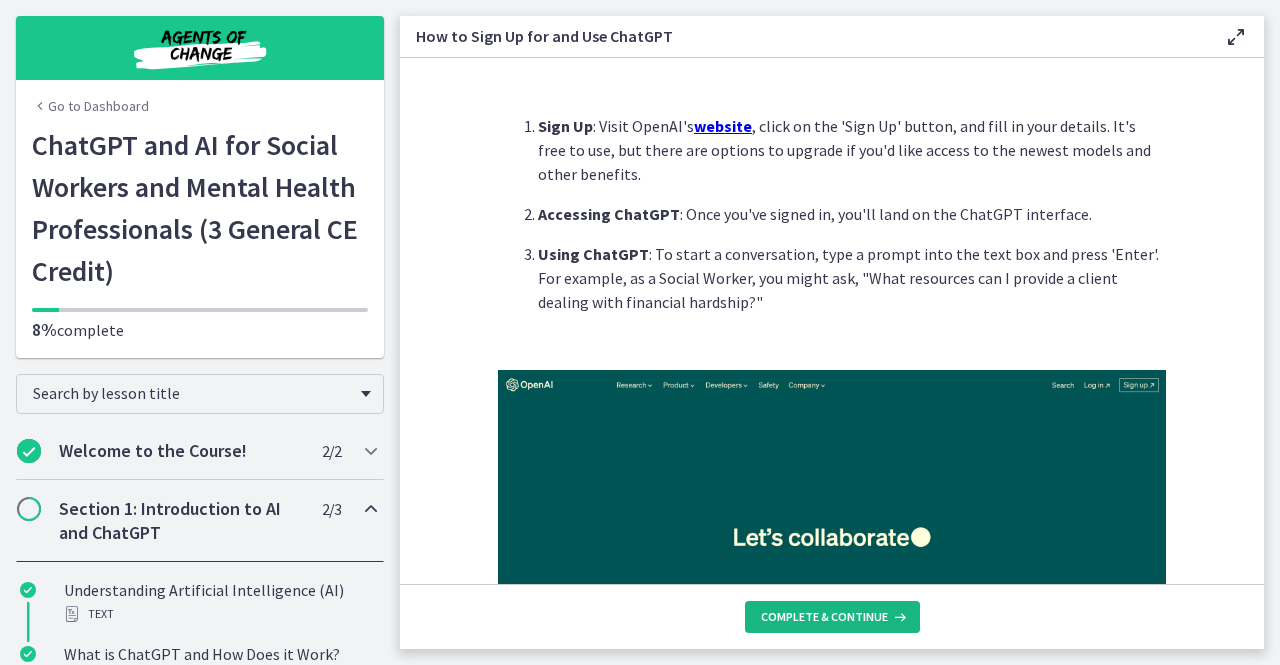 click on "Complete & continue" at bounding box center (824, 617) 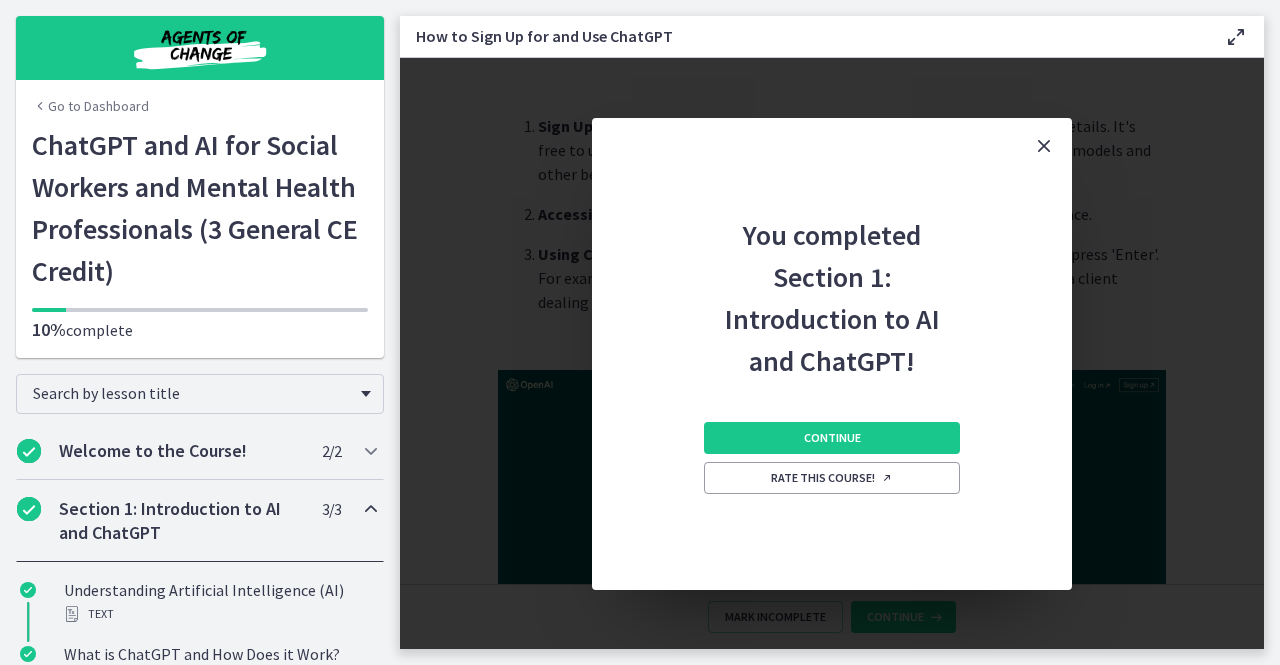 click on "You completed Section 1: Introduction to AI and ChatGPT!
Continue
Rate this course!" at bounding box center (832, 353) 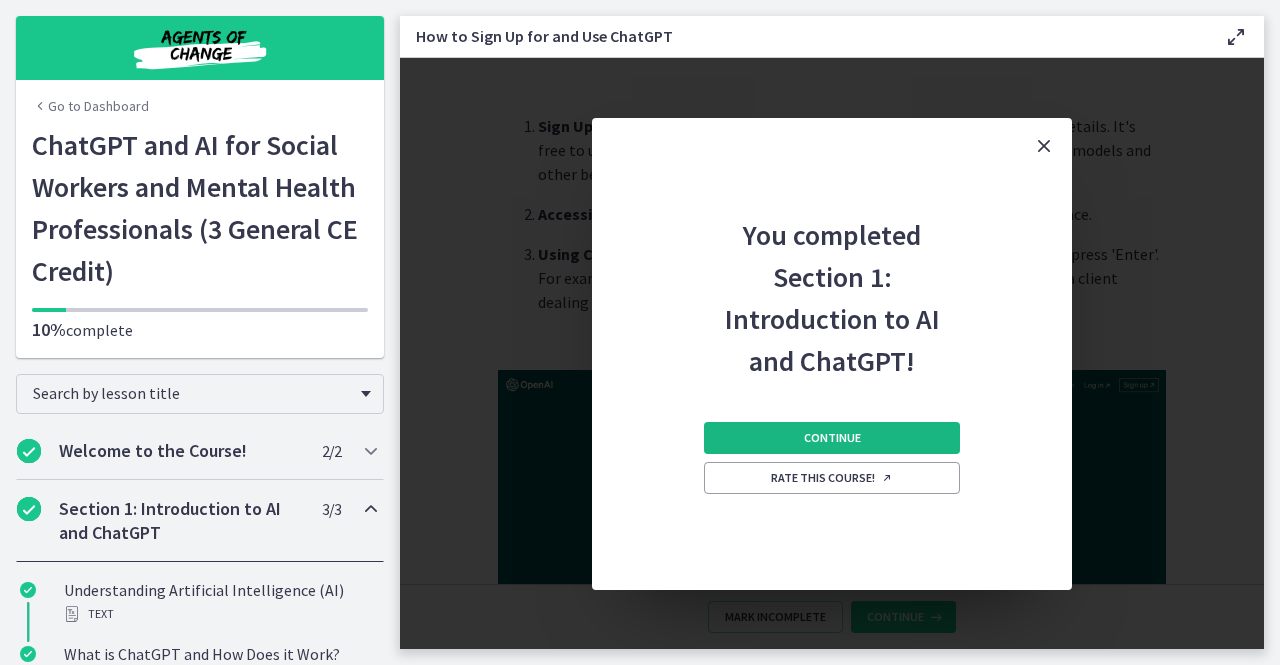 click on "Continue" at bounding box center [832, 438] 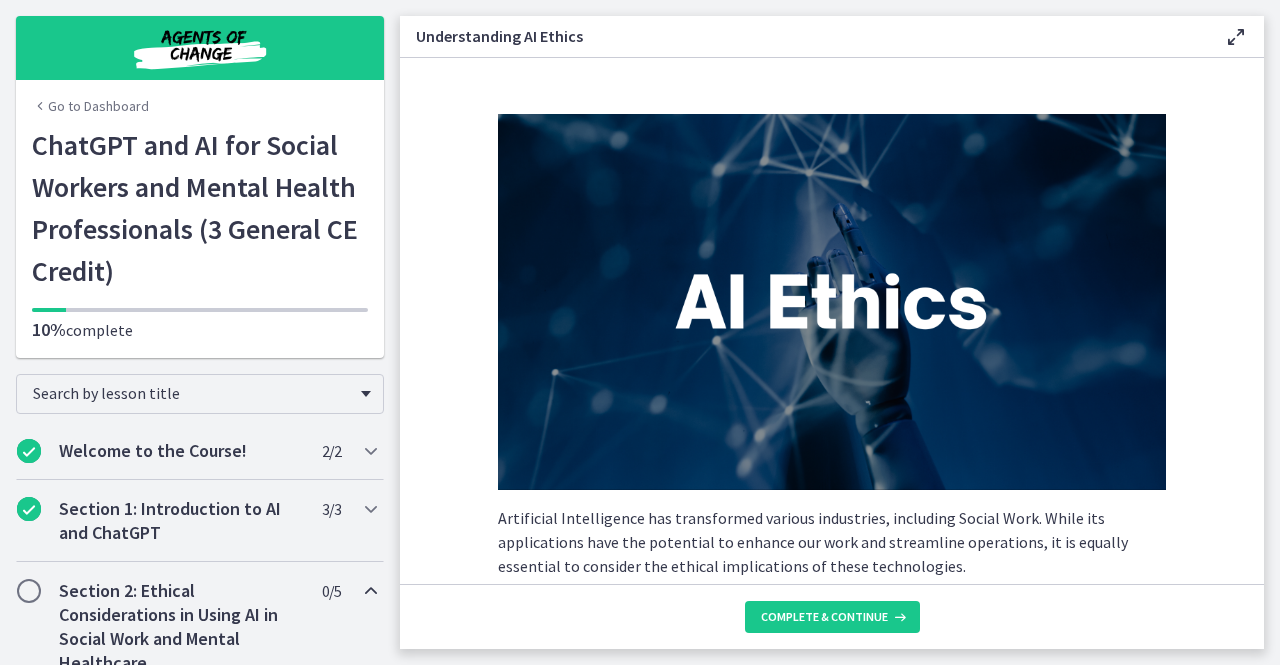 click at bounding box center (832, 302) 